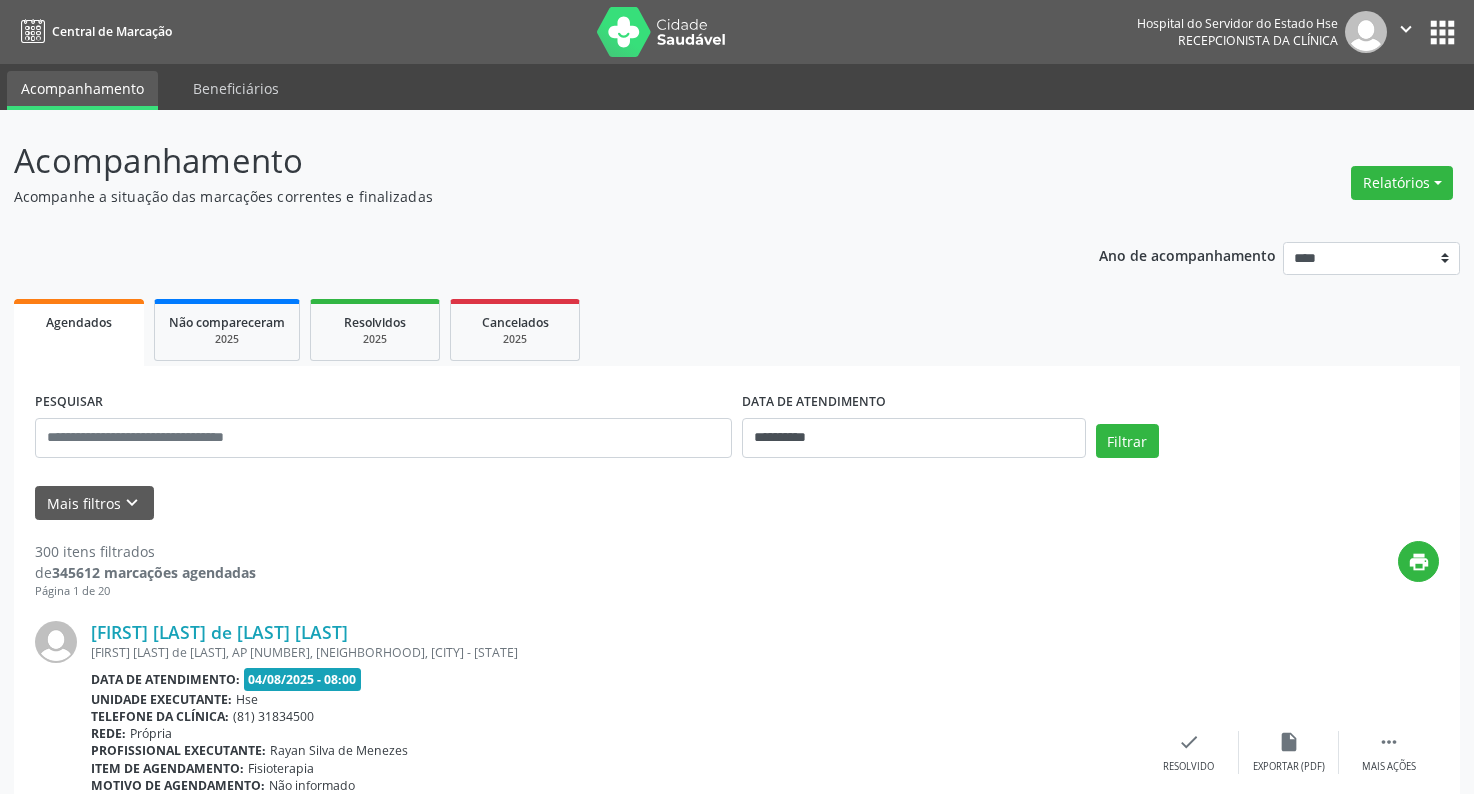scroll, scrollTop: 0, scrollLeft: 0, axis: both 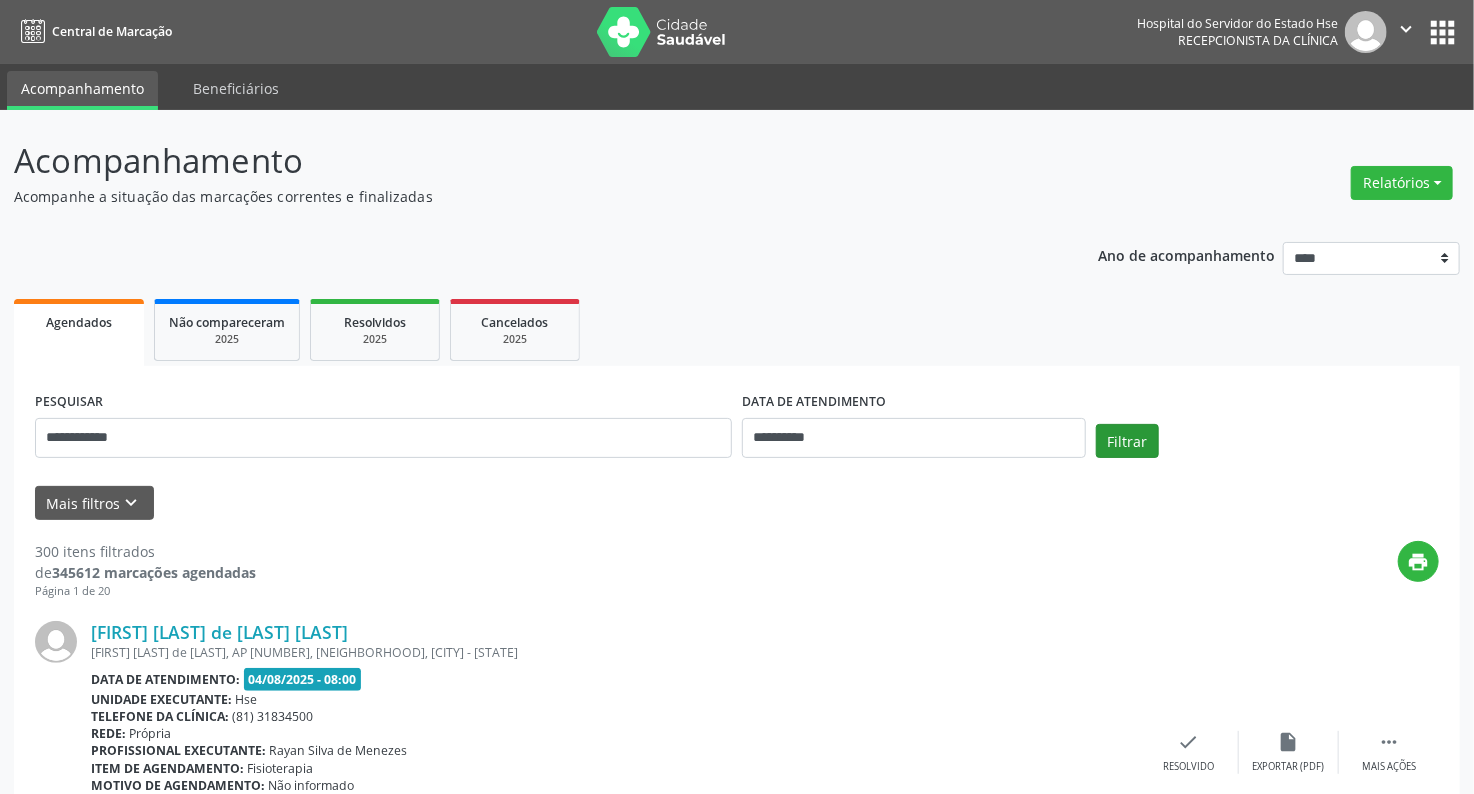 type on "**********" 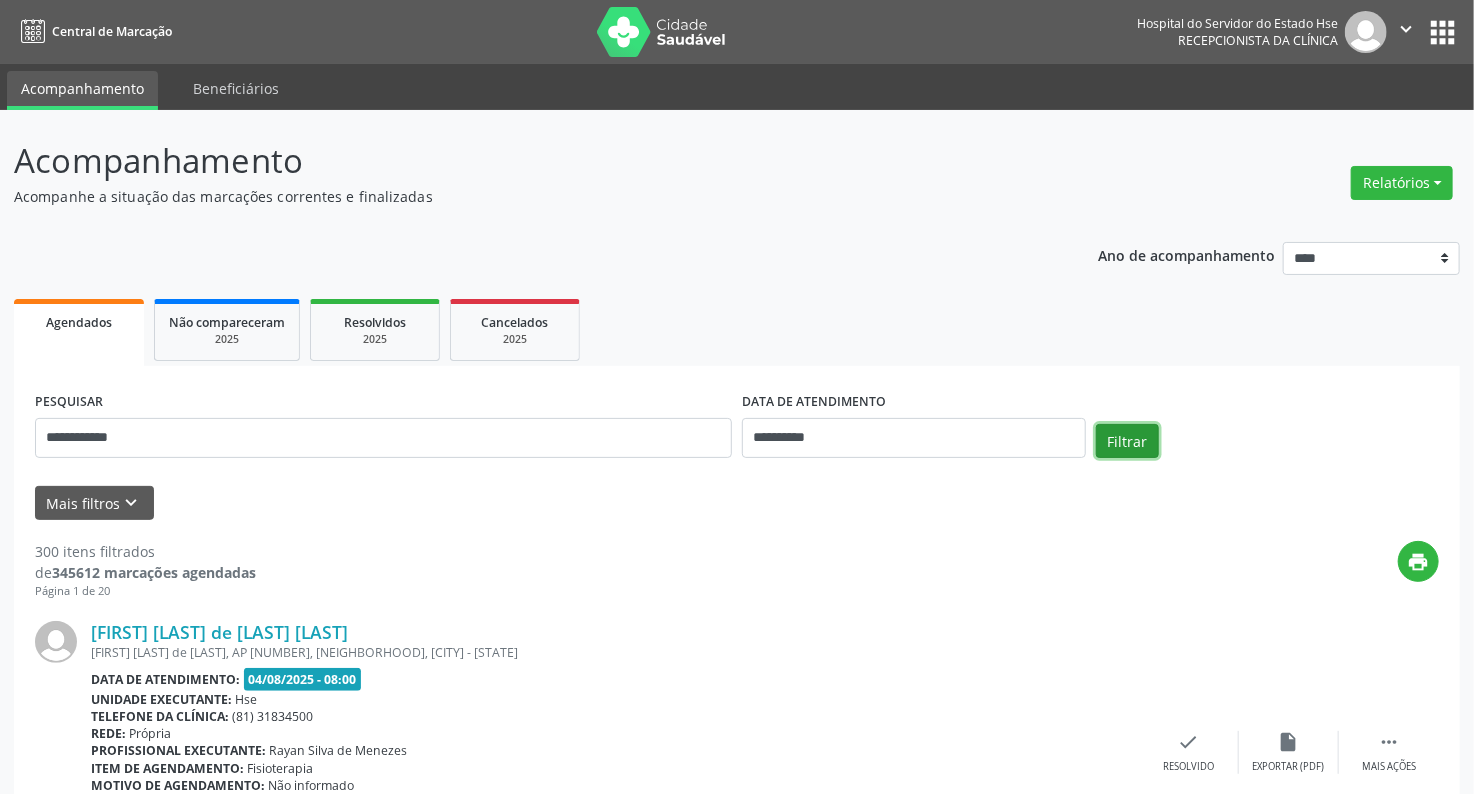 click on "Filtrar" at bounding box center [1127, 441] 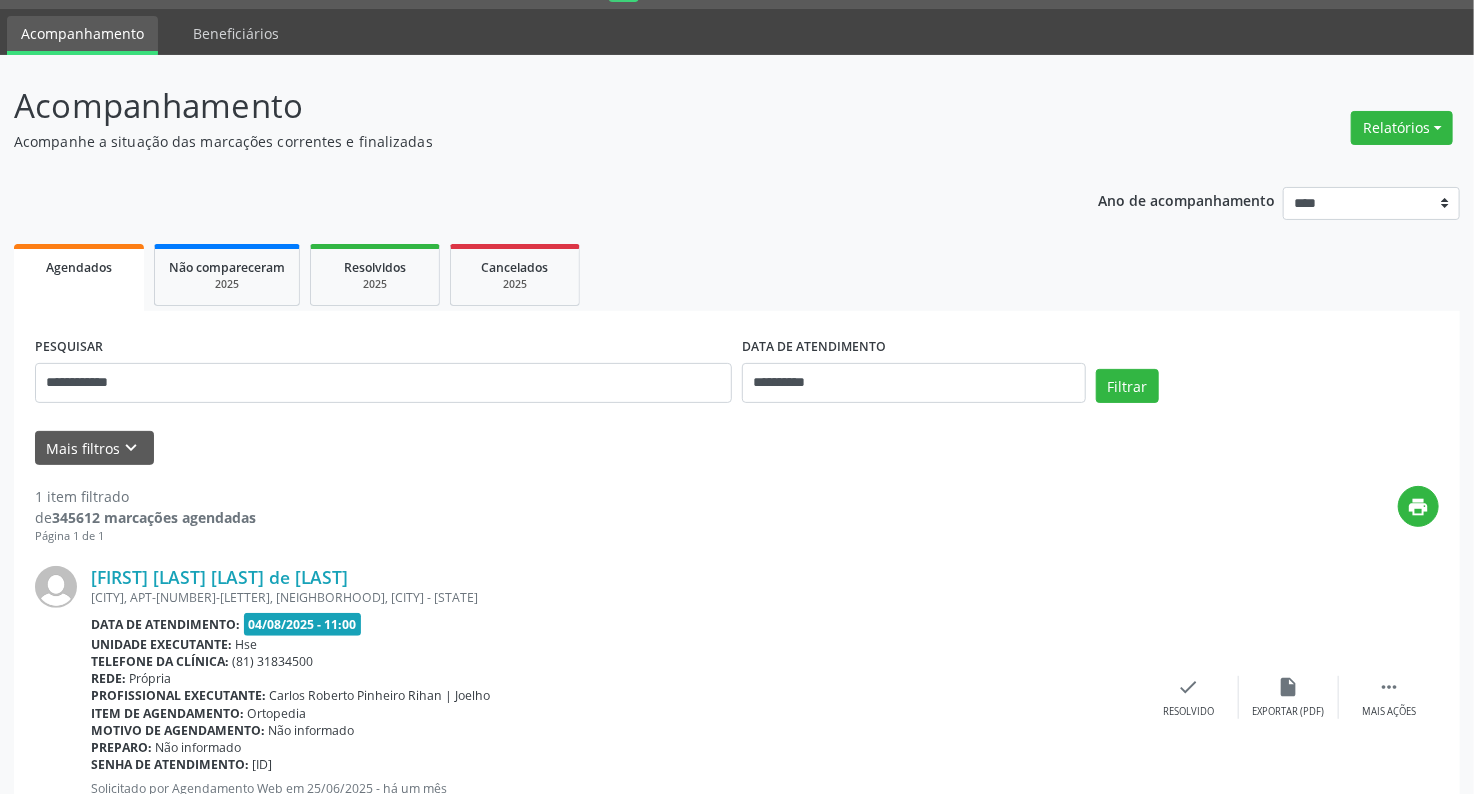 scroll, scrollTop: 144, scrollLeft: 0, axis: vertical 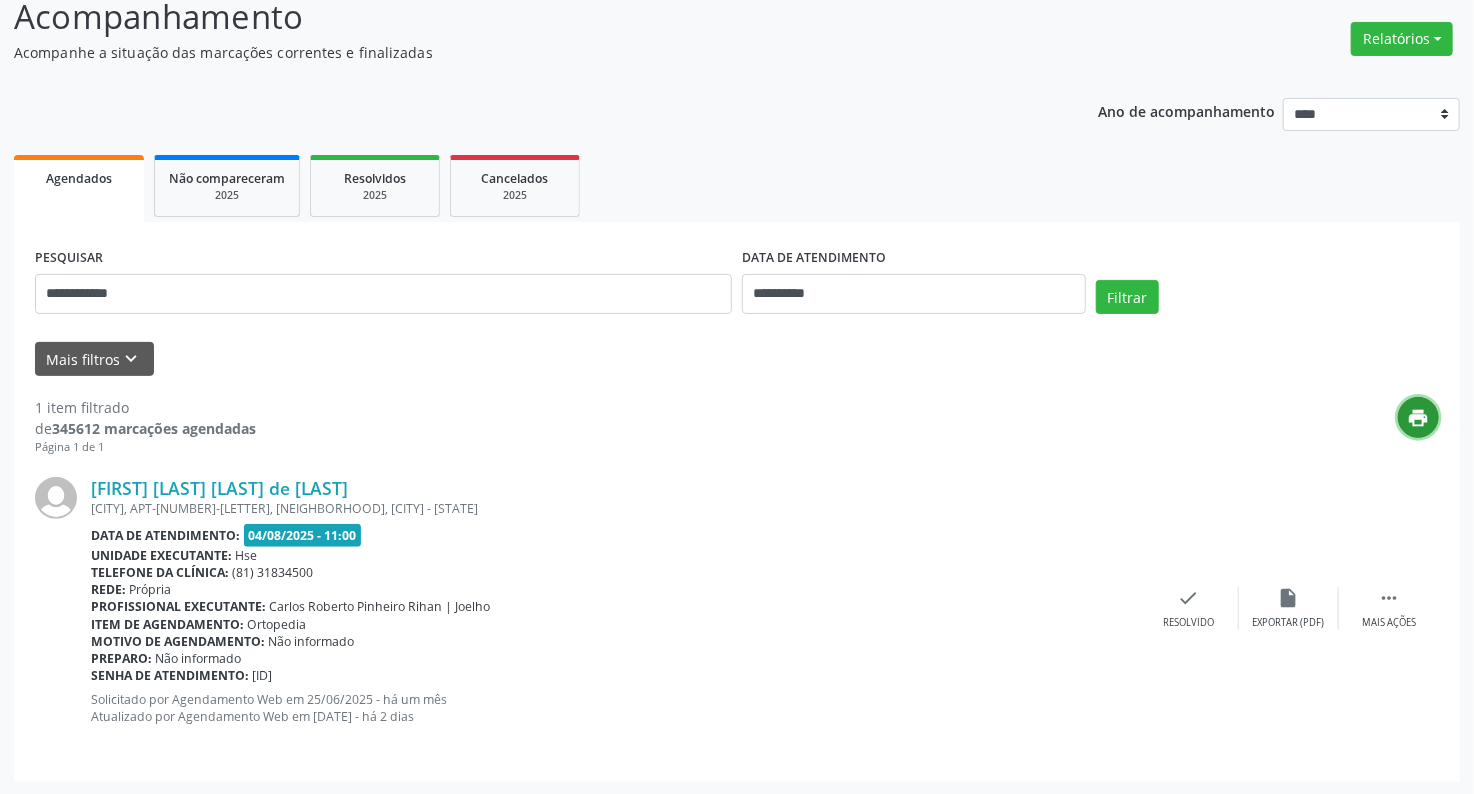 click on "print" at bounding box center (1419, 418) 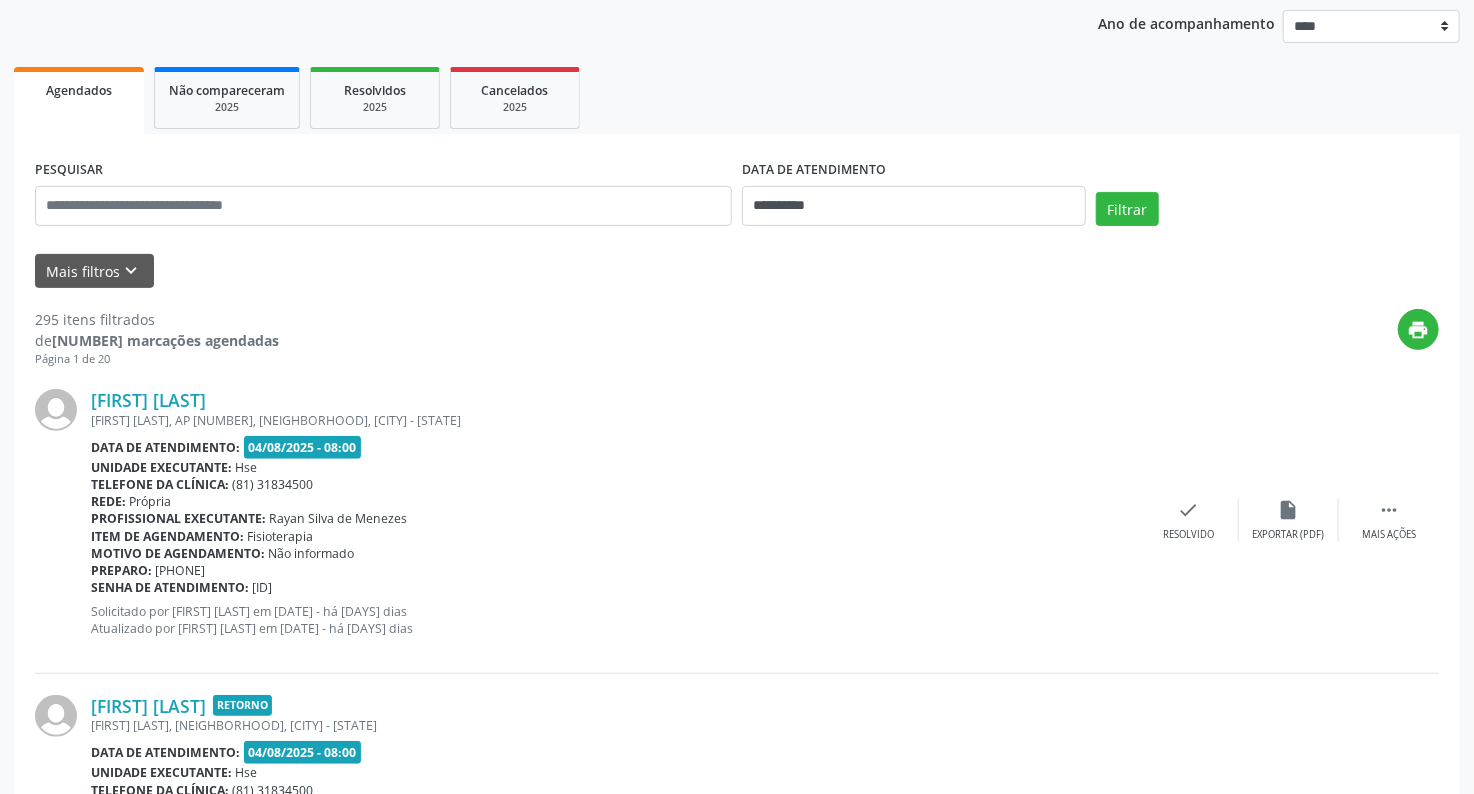 scroll, scrollTop: 240, scrollLeft: 0, axis: vertical 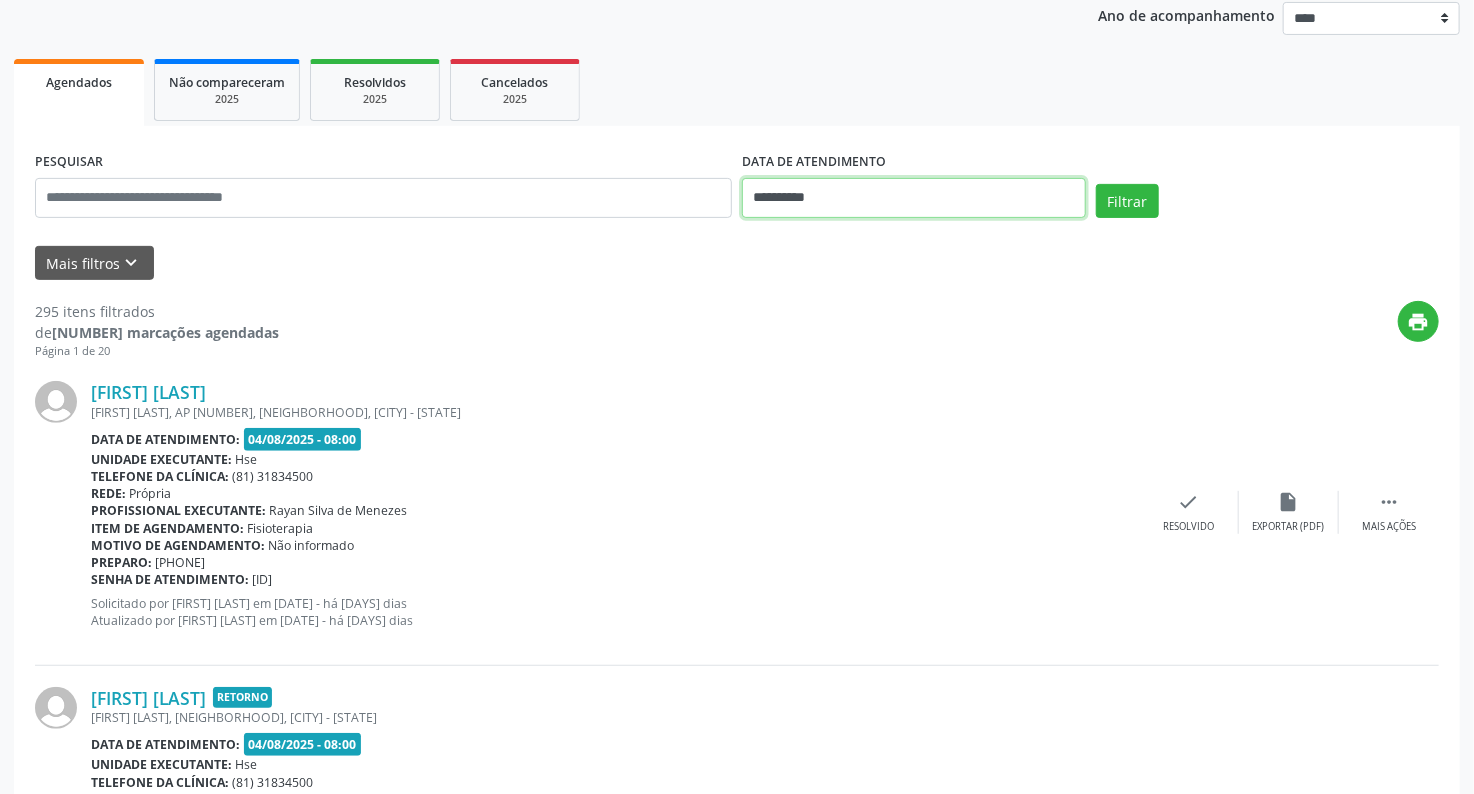 click on "**********" at bounding box center [914, 198] 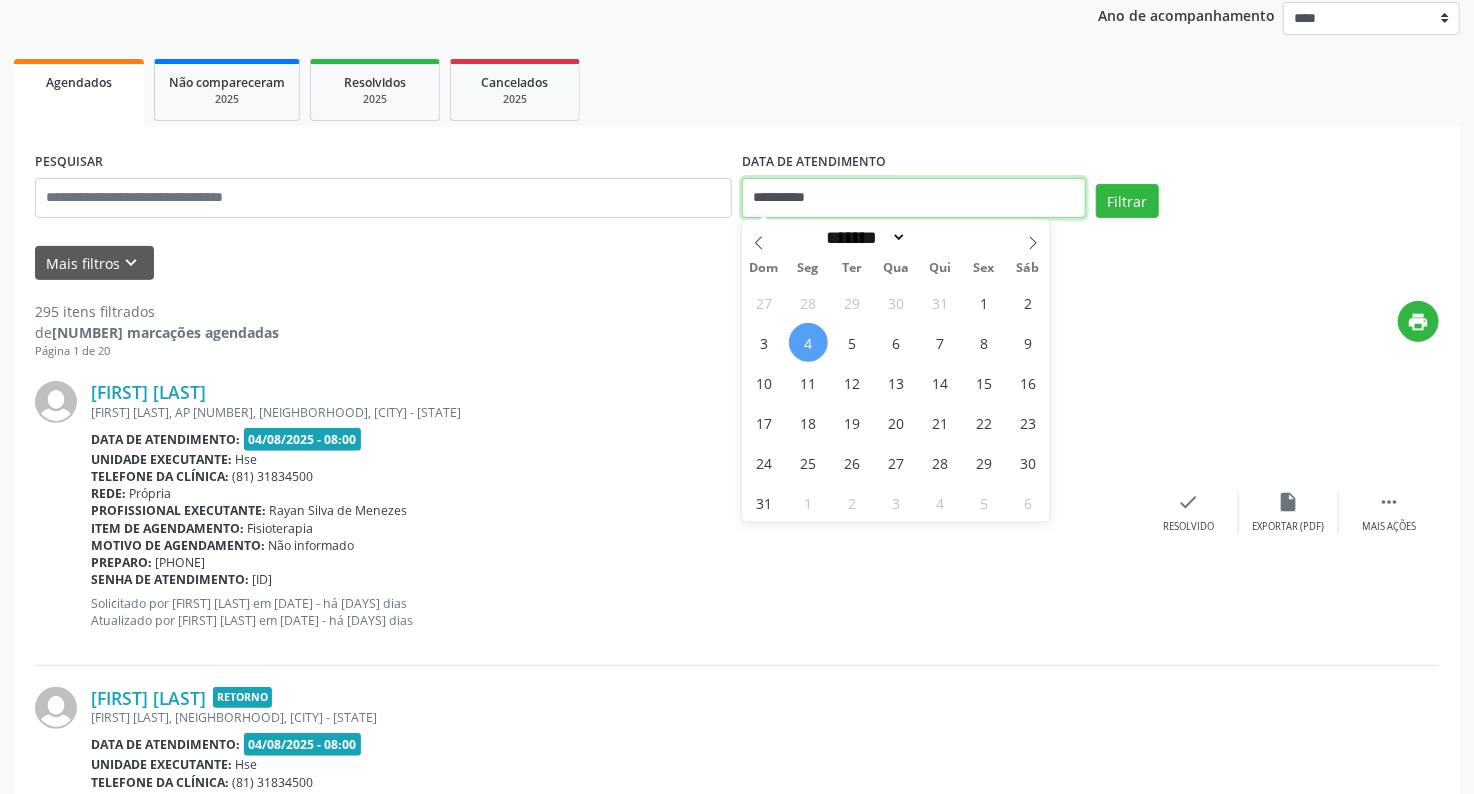 type 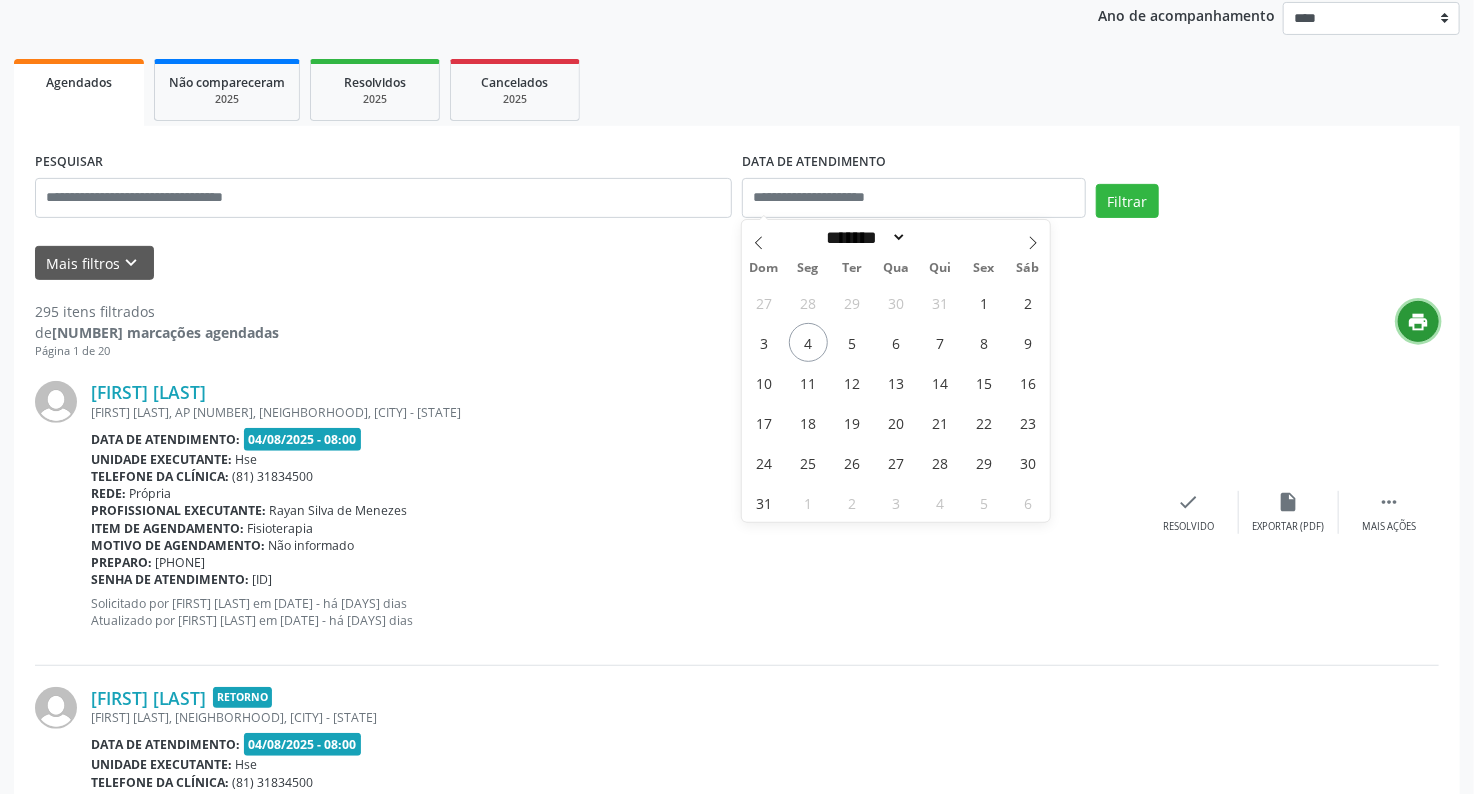 click on "print" at bounding box center [1419, 322] 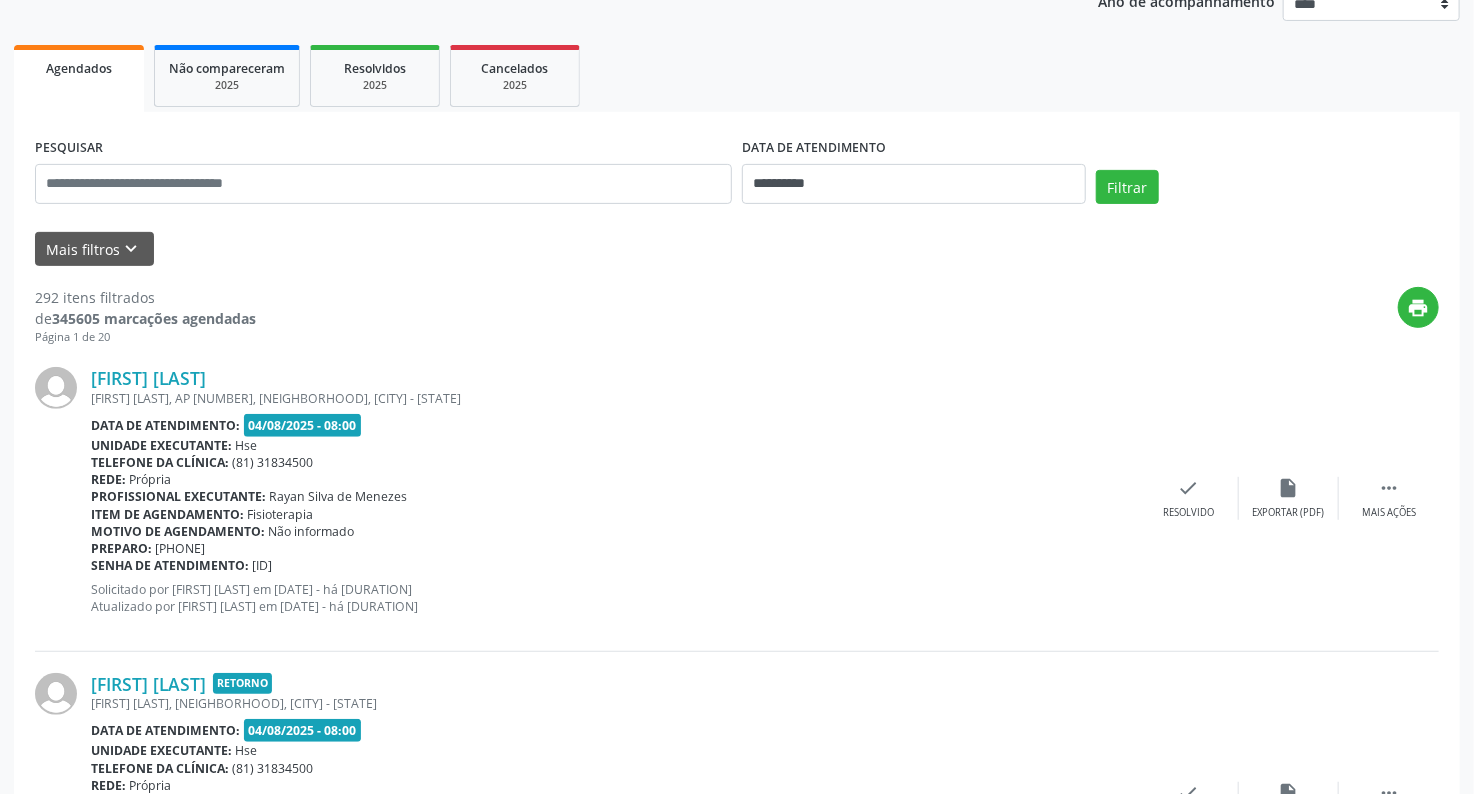 scroll, scrollTop: 80, scrollLeft: 0, axis: vertical 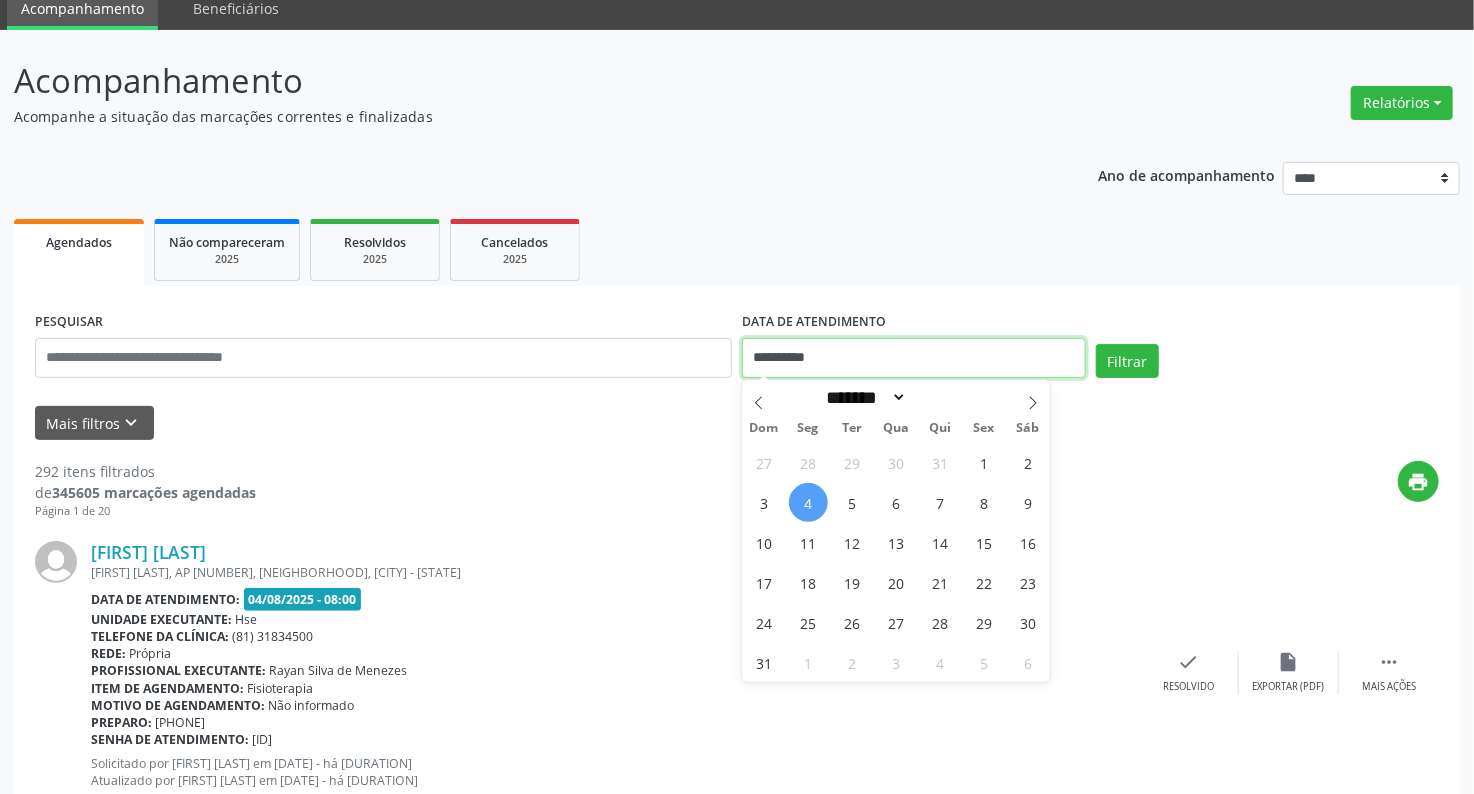 click on "**********" at bounding box center (914, 358) 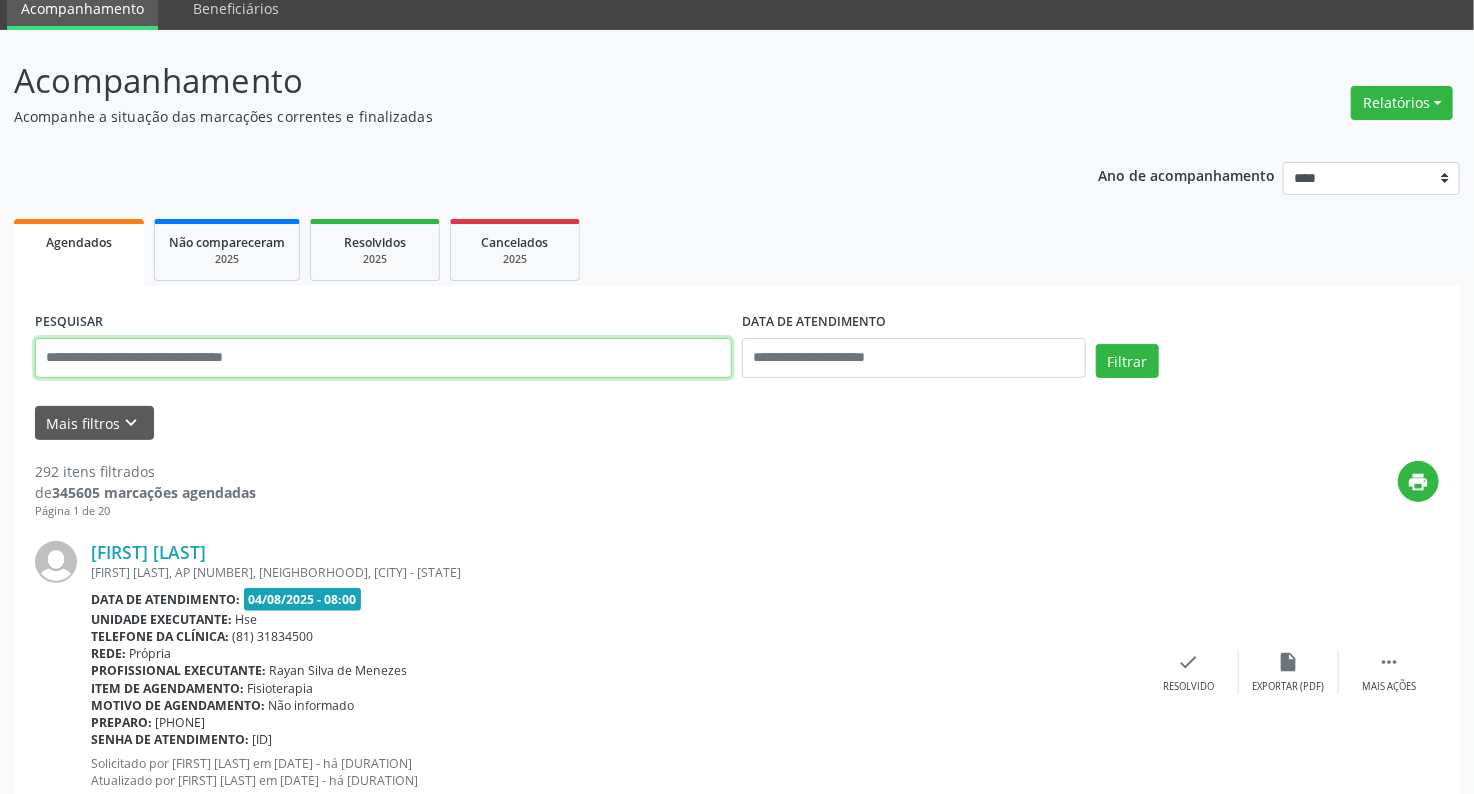 click at bounding box center [383, 358] 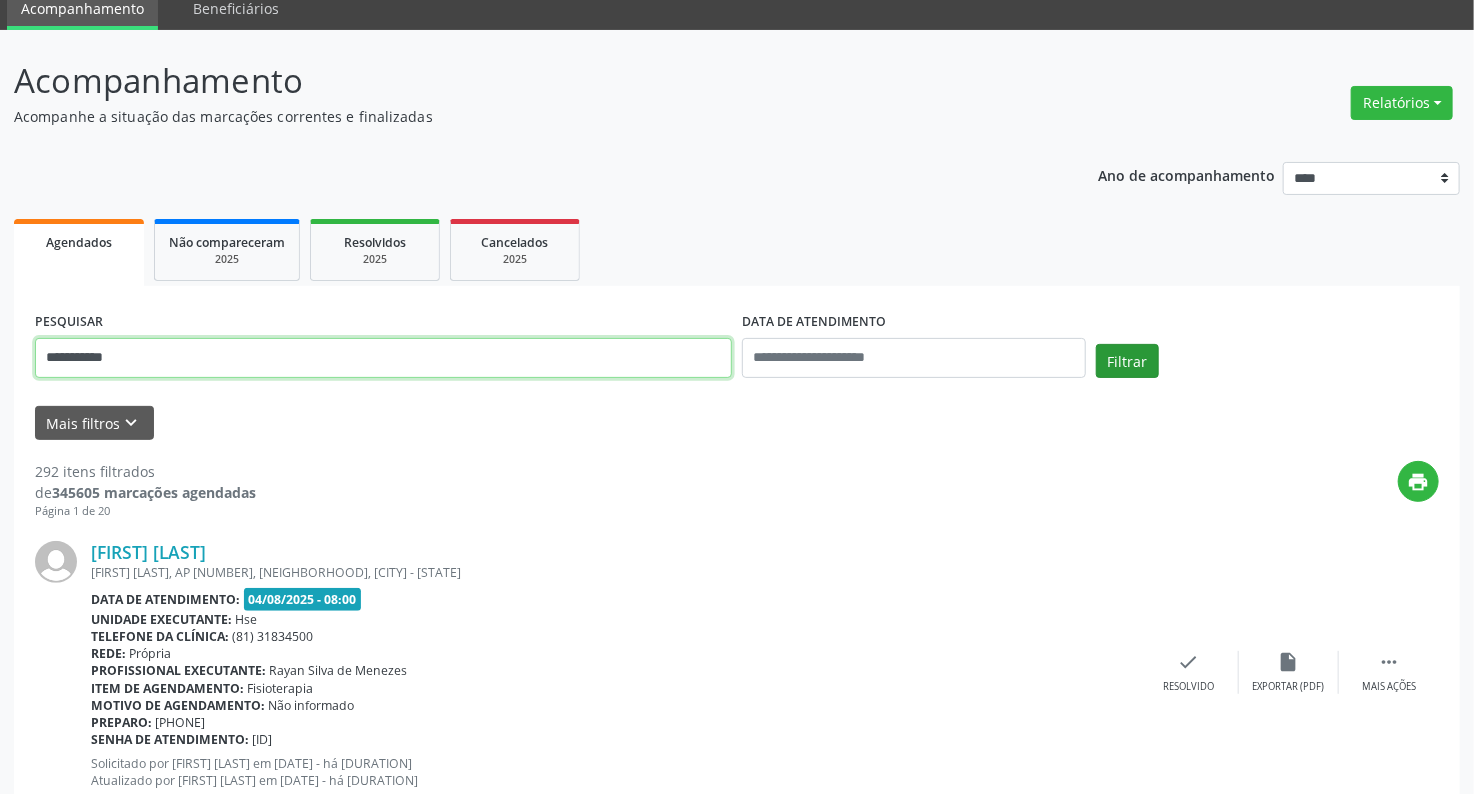 type on "**********" 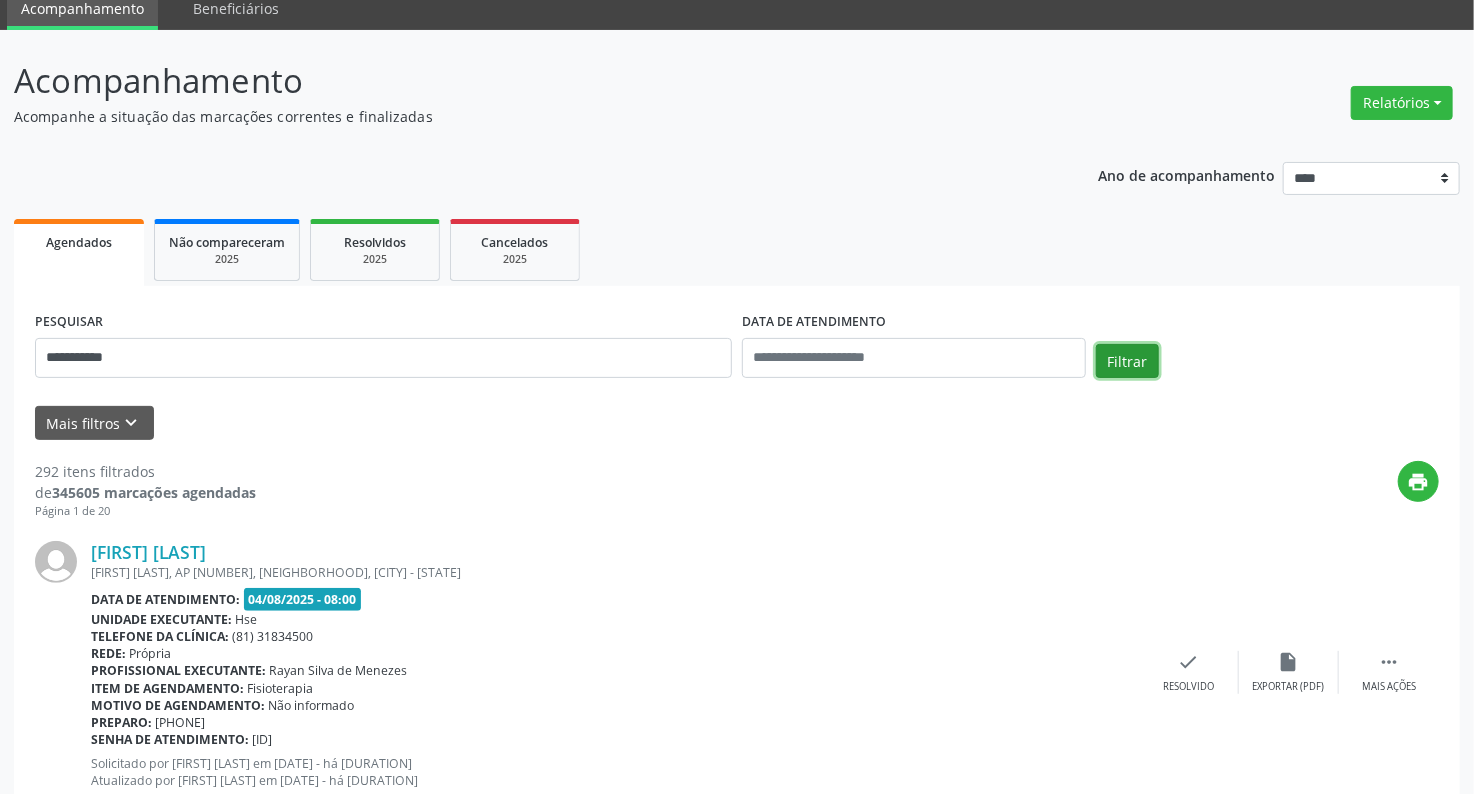 click on "Filtrar" at bounding box center [1127, 361] 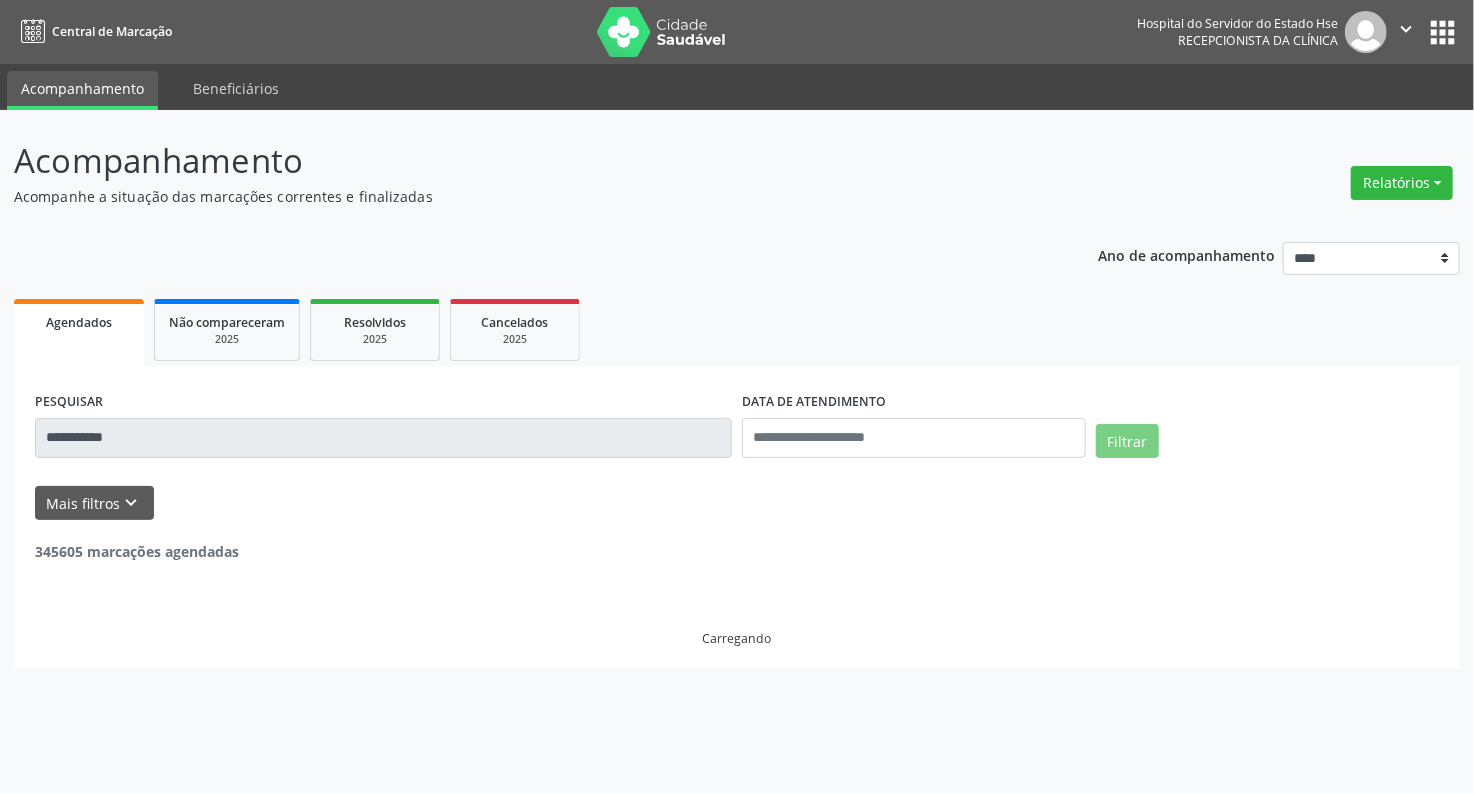 scroll, scrollTop: 0, scrollLeft: 0, axis: both 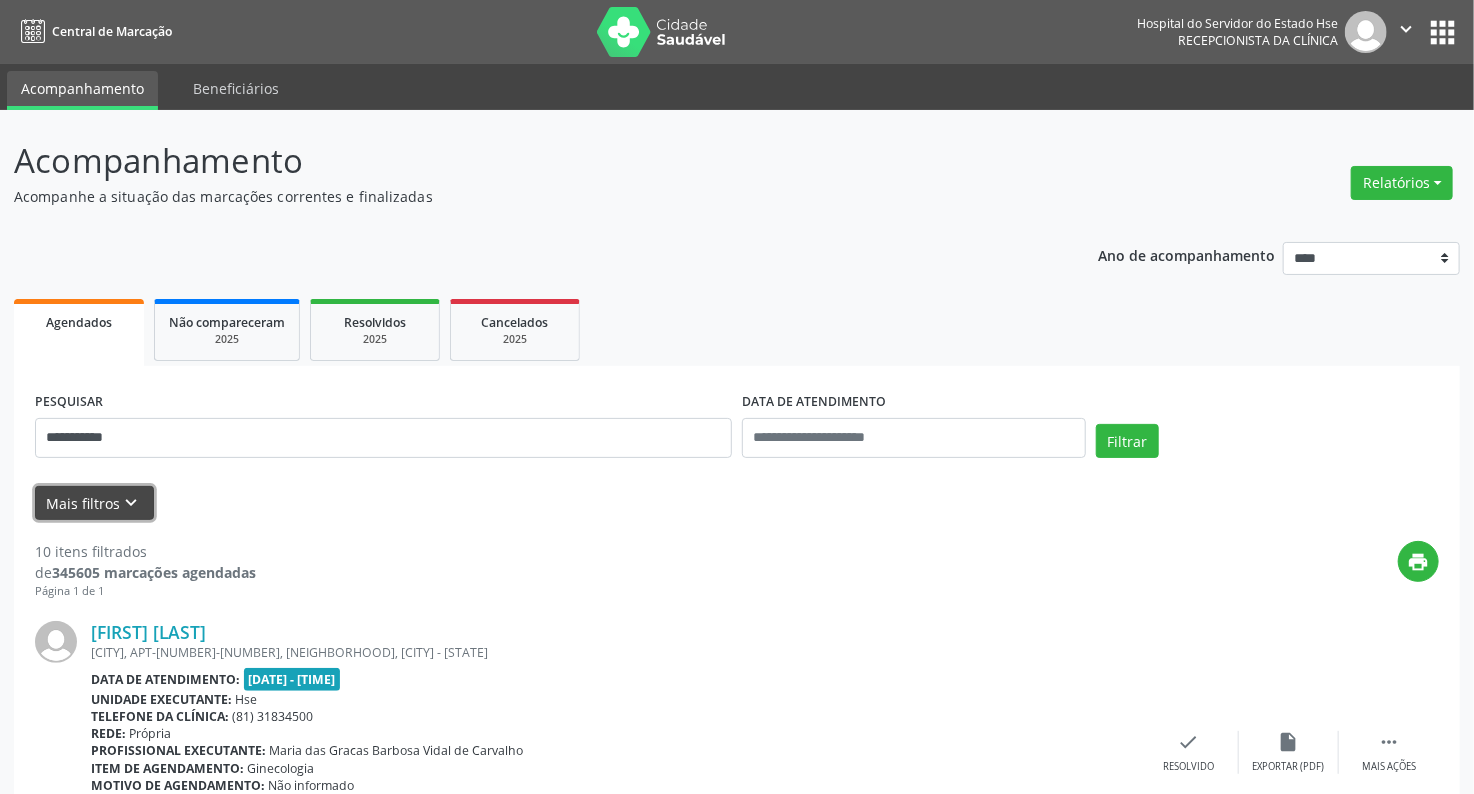 click on "Mais filtros
keyboard_arrow_down" at bounding box center [94, 503] 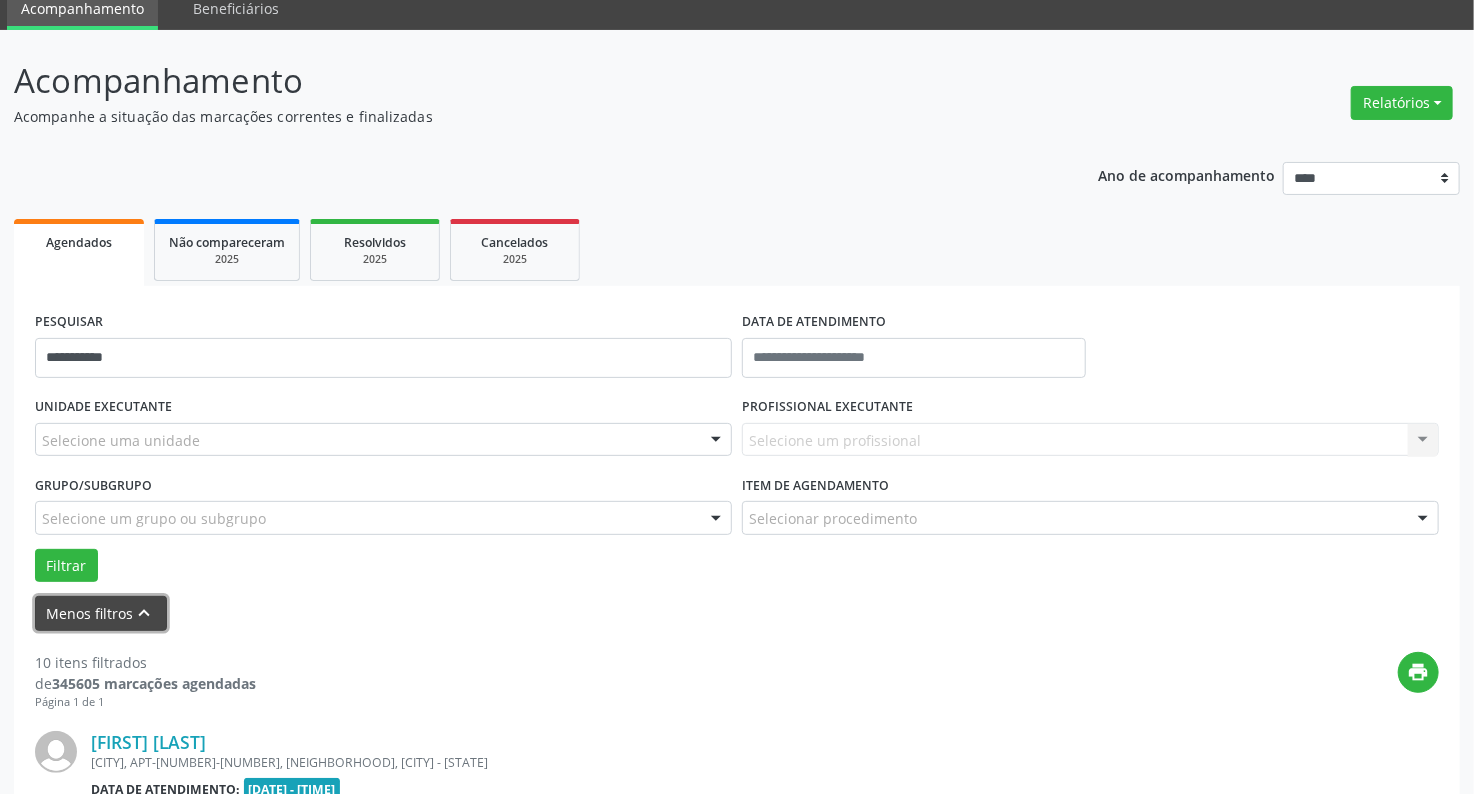 scroll, scrollTop: 400, scrollLeft: 0, axis: vertical 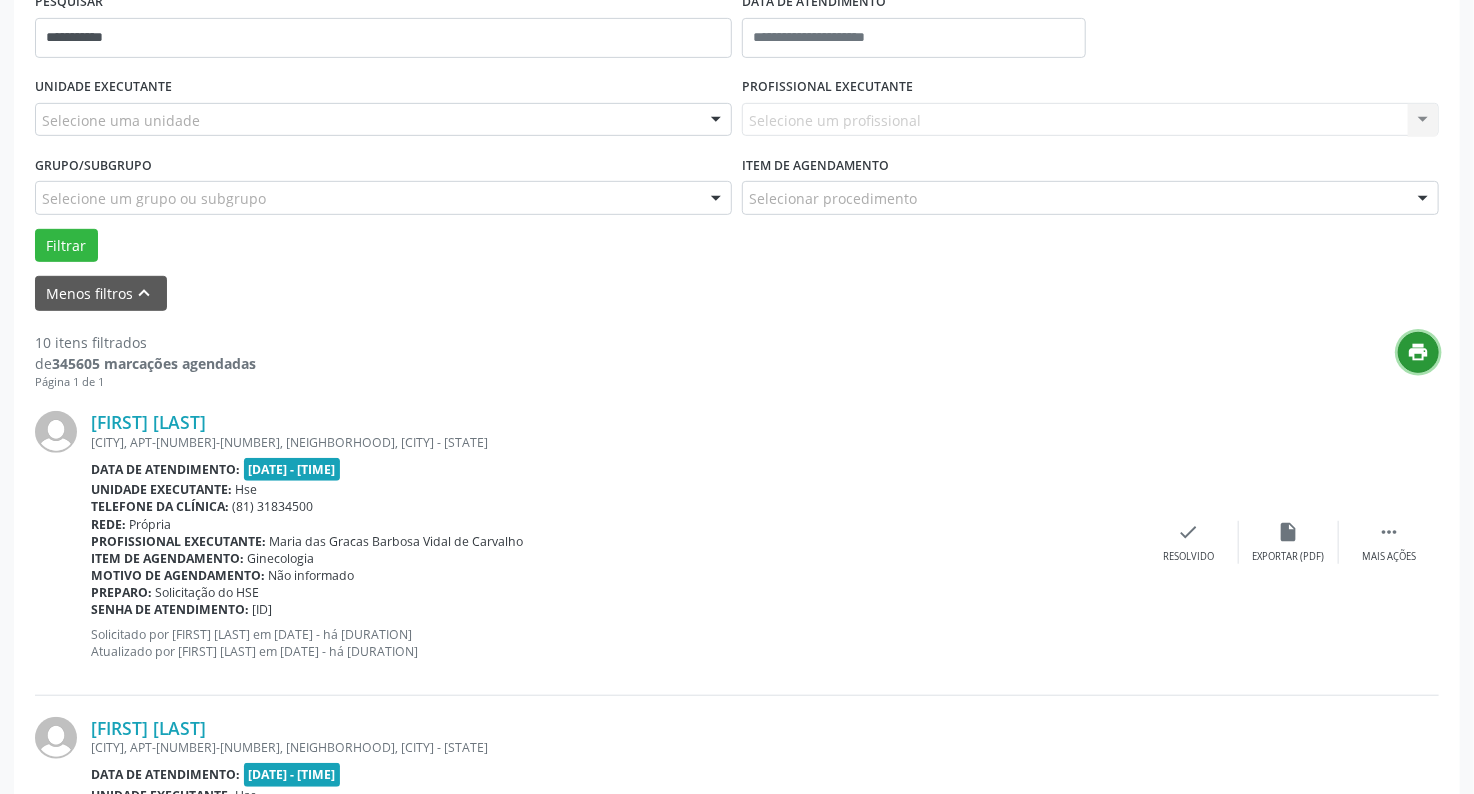 click on "print" at bounding box center [1419, 352] 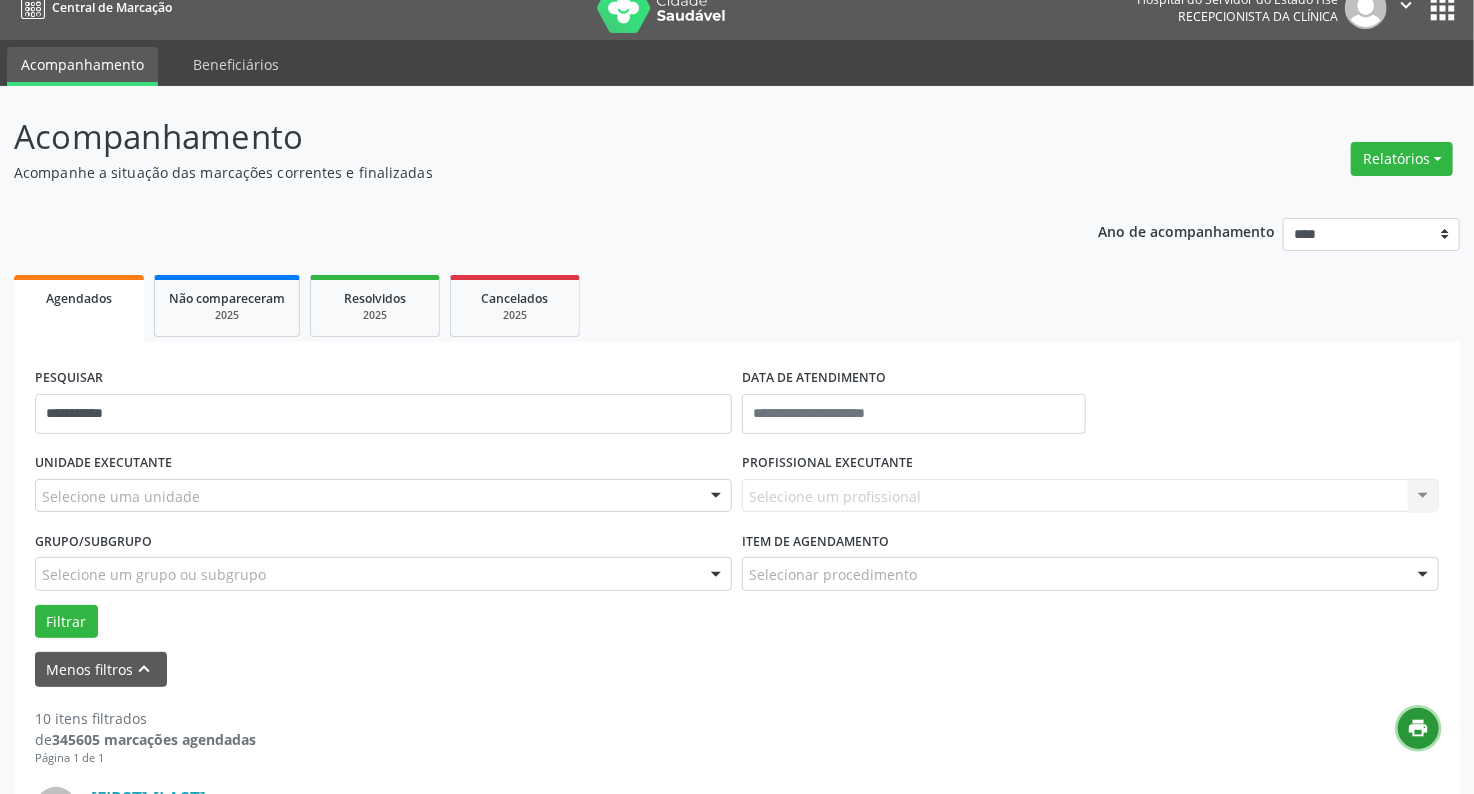 scroll, scrollTop: 0, scrollLeft: 0, axis: both 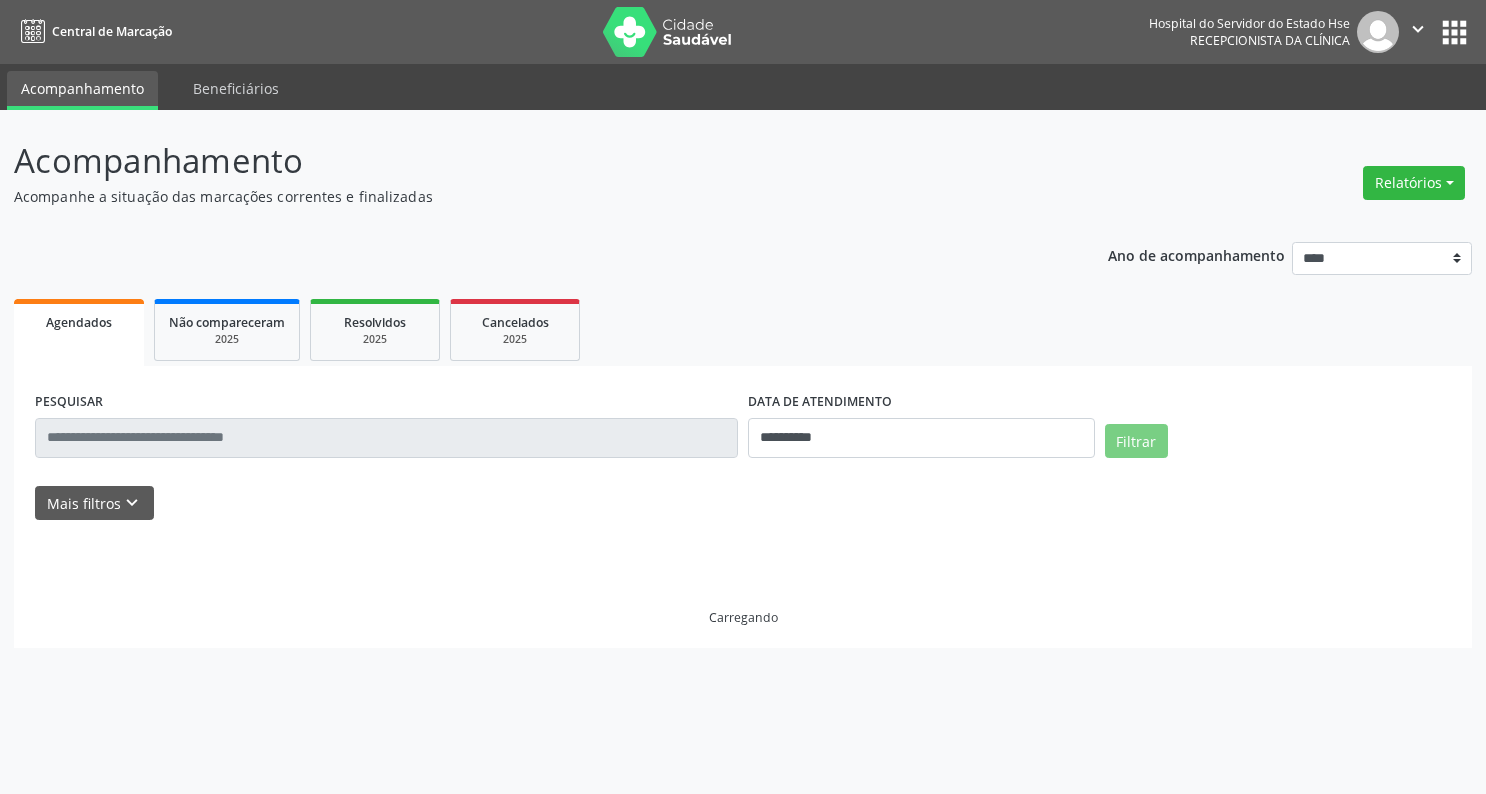 select on "*" 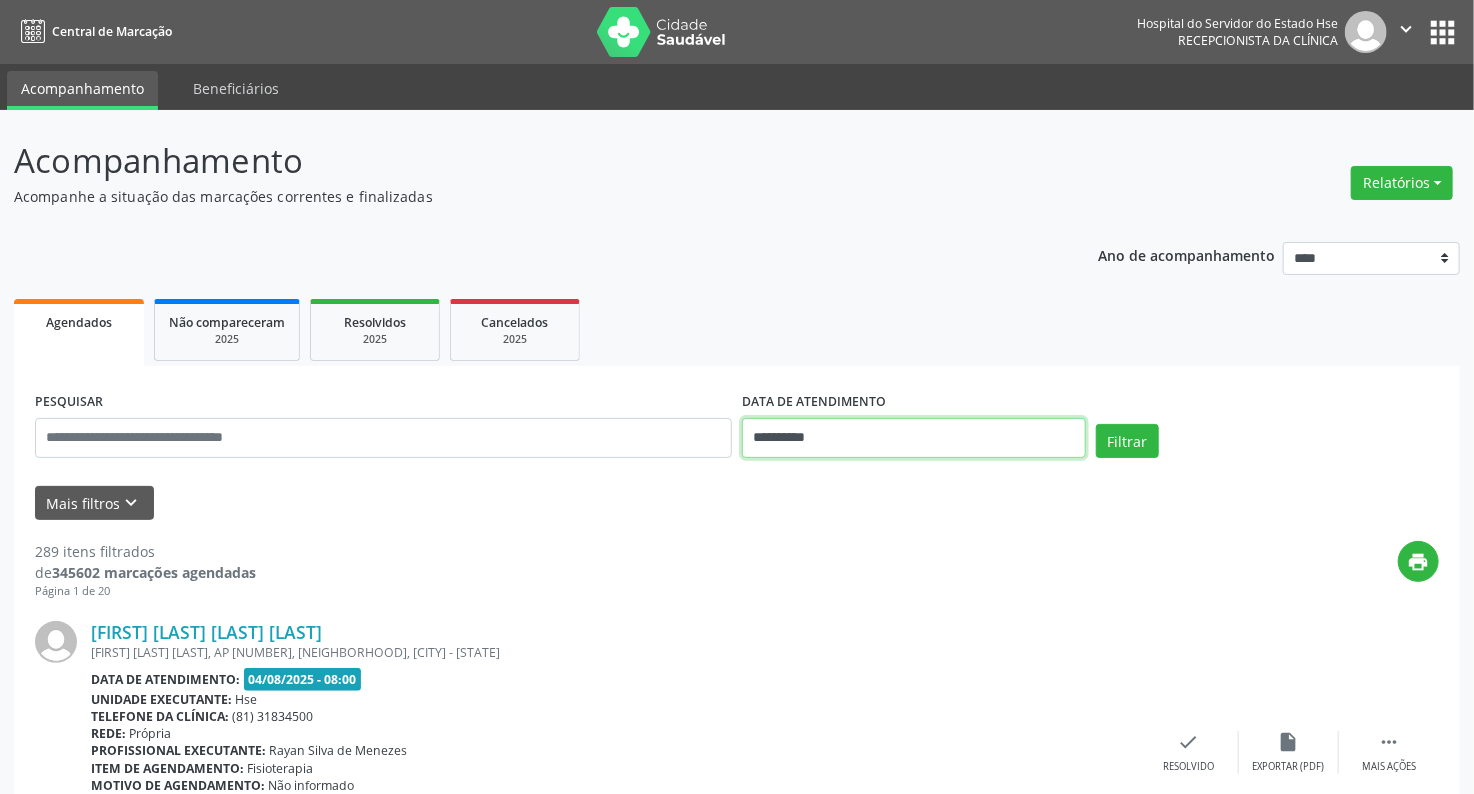 click on "**********" at bounding box center (914, 438) 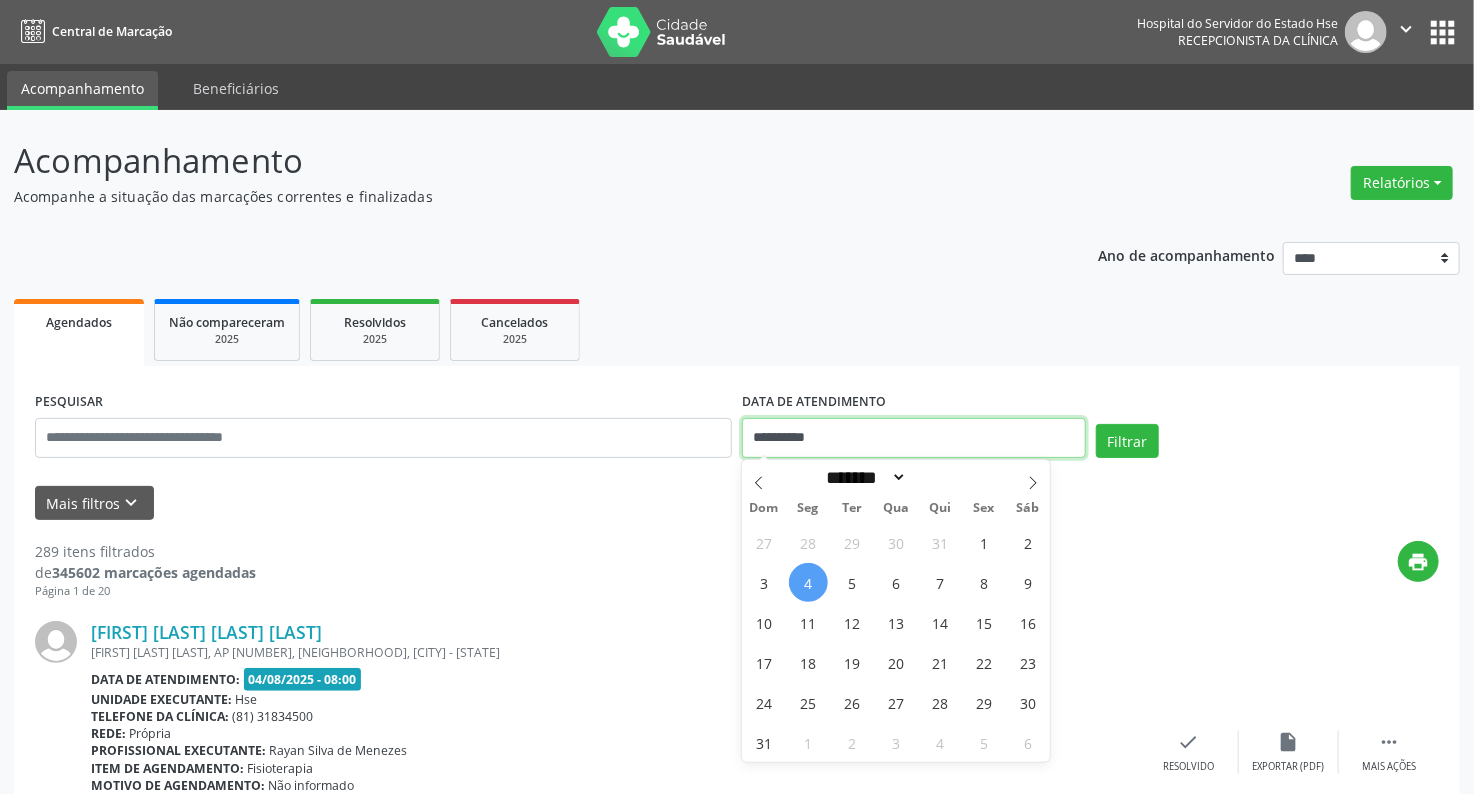 click on "**********" at bounding box center [914, 438] 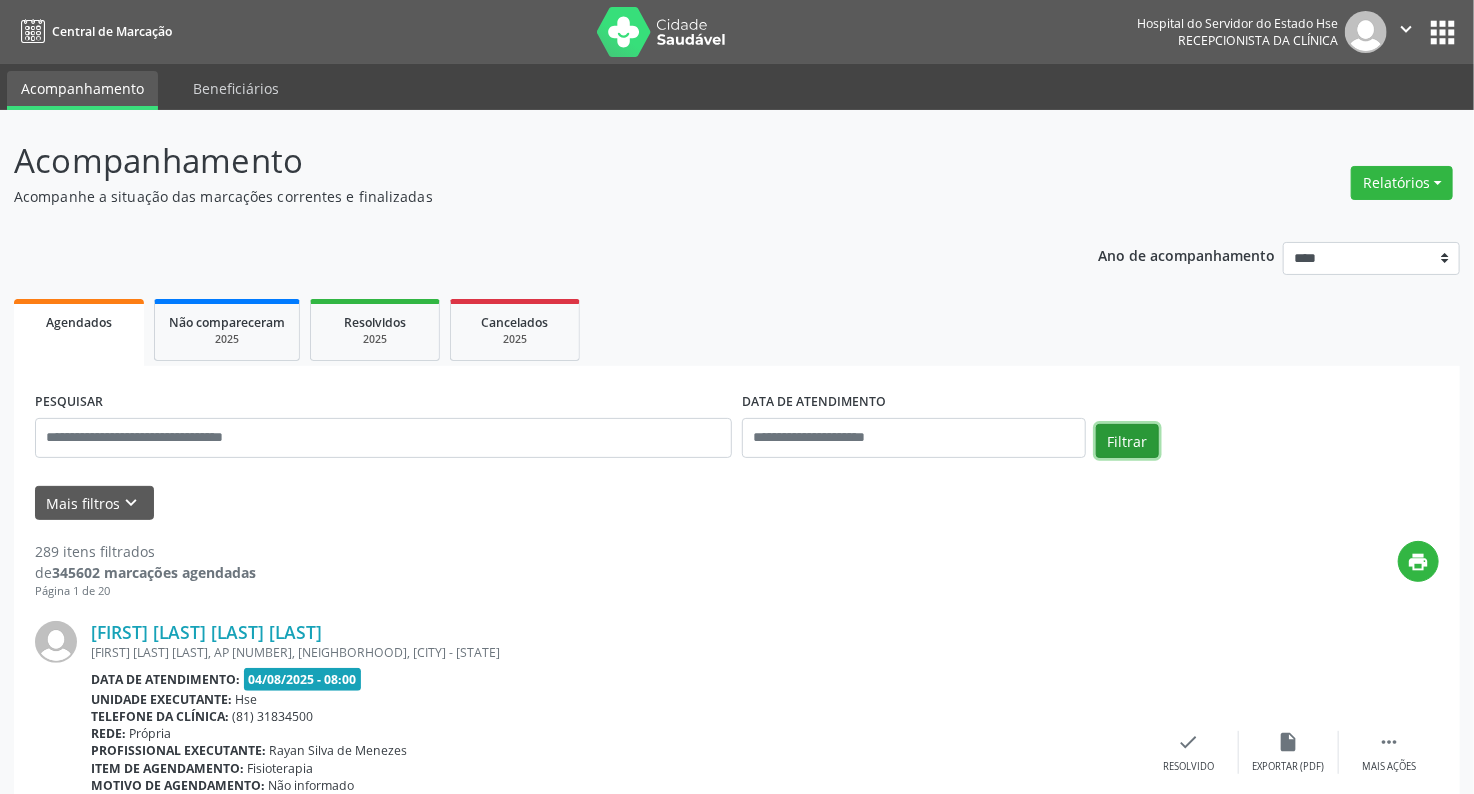 click on "Filtrar" at bounding box center (1127, 441) 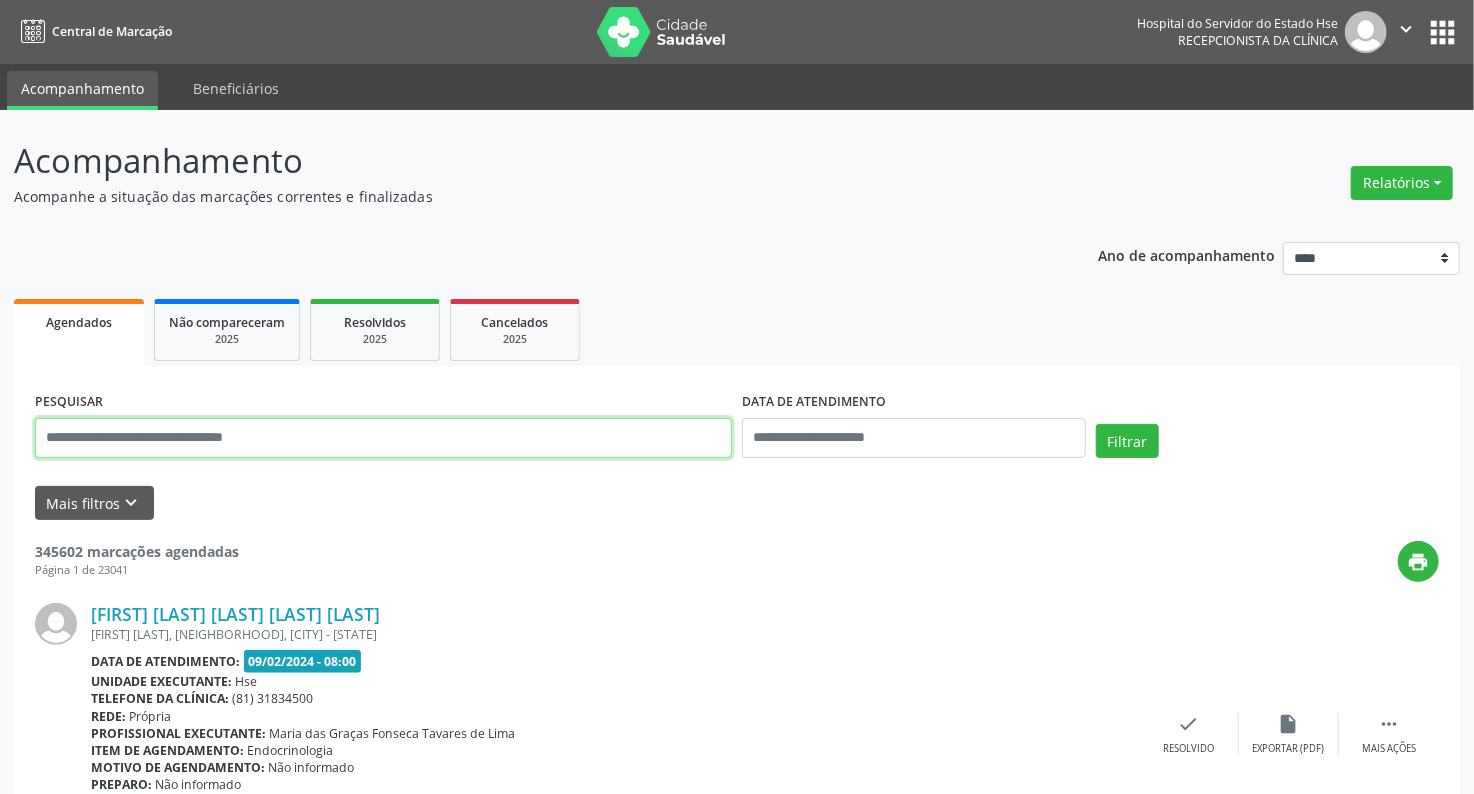 click at bounding box center (383, 438) 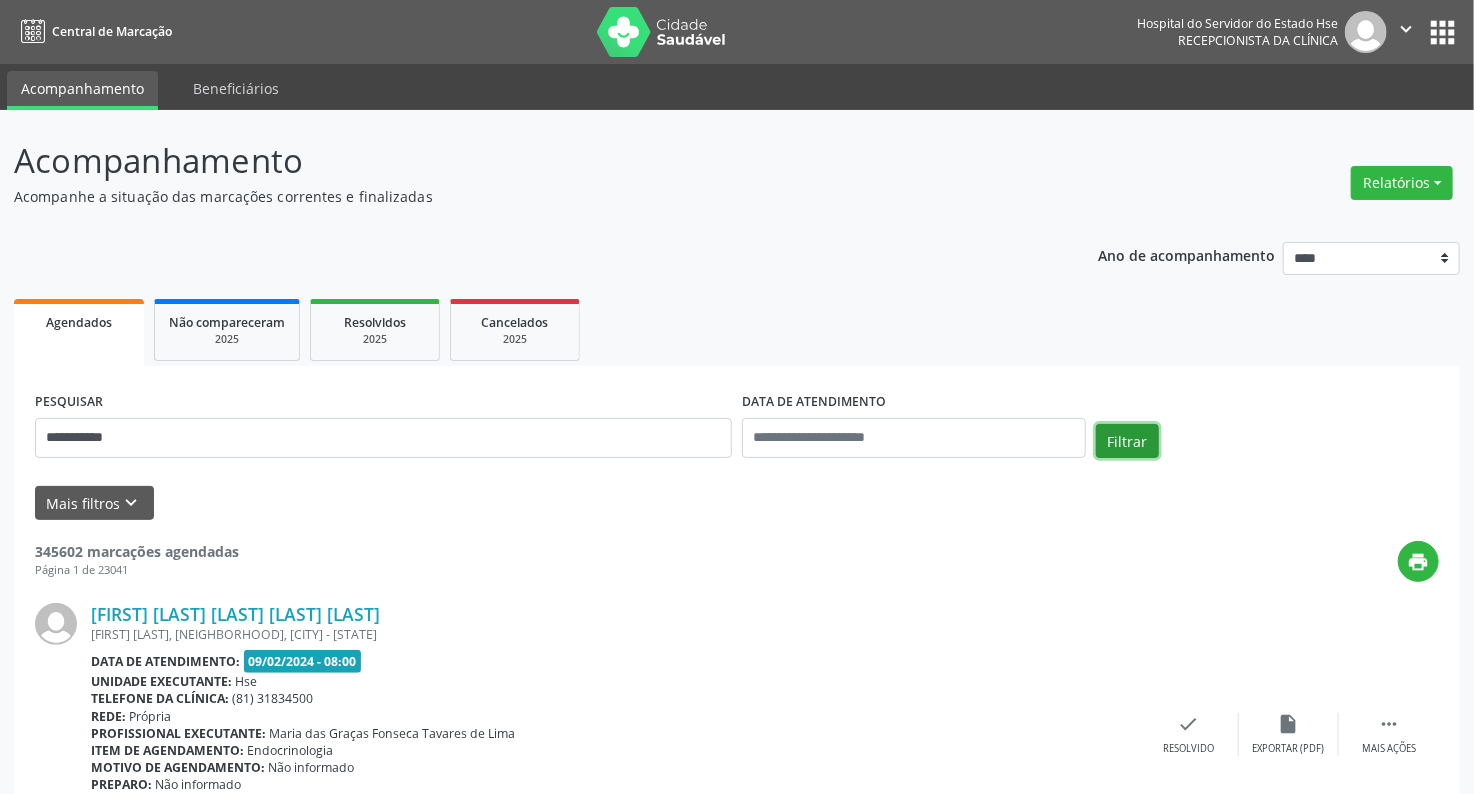 click on "Filtrar" at bounding box center (1127, 441) 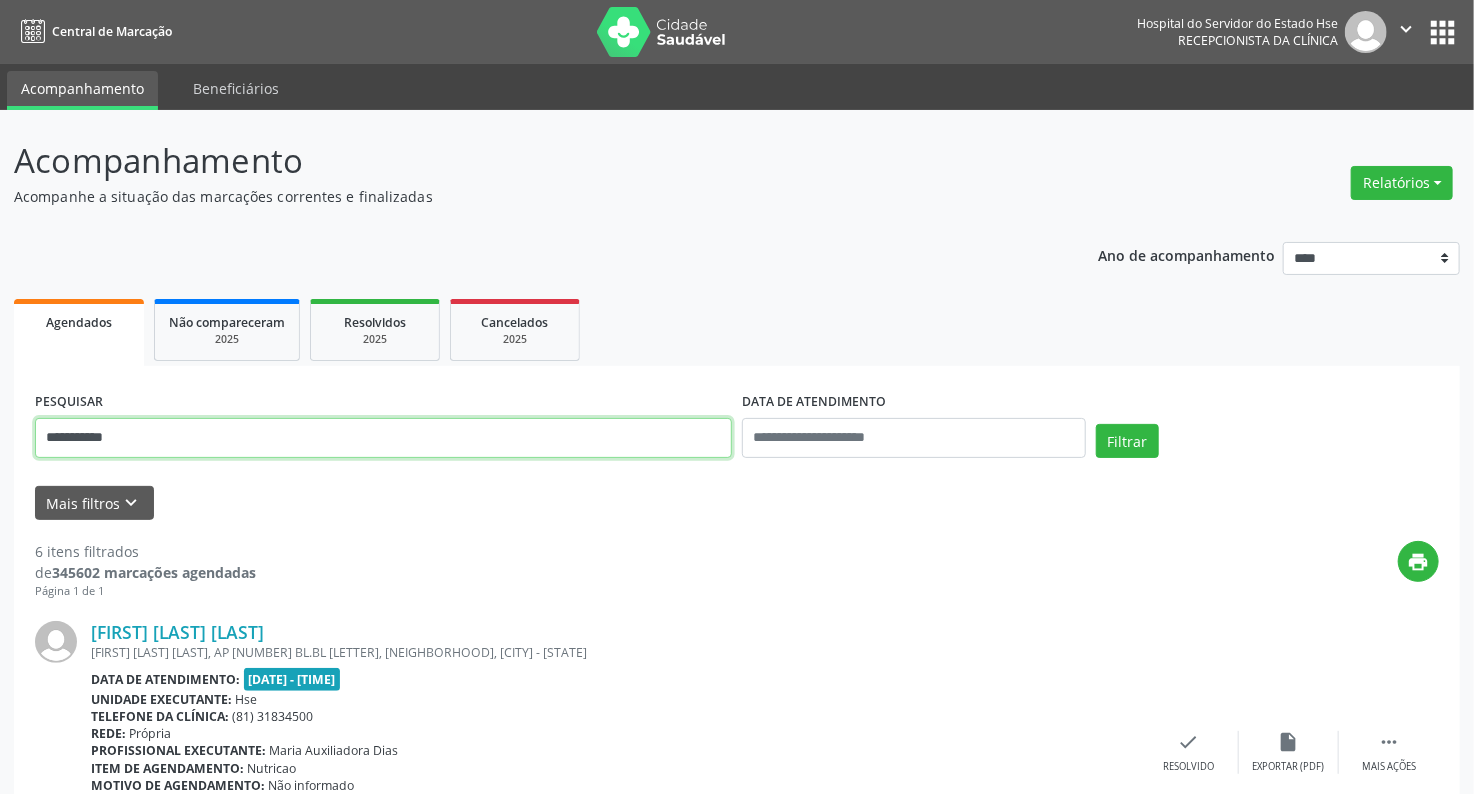 click on "**********" at bounding box center [383, 438] 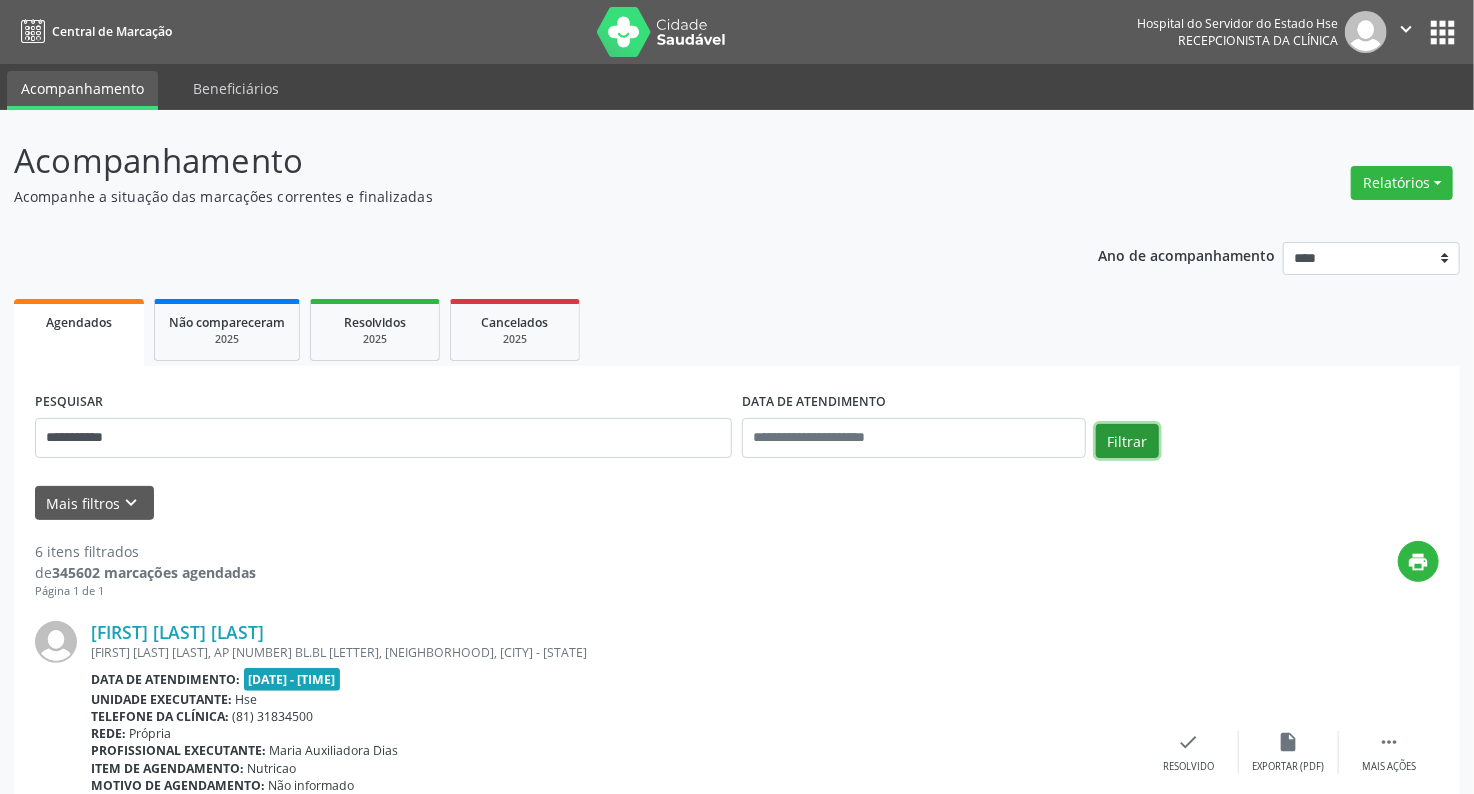 click on "Filtrar" at bounding box center [1127, 441] 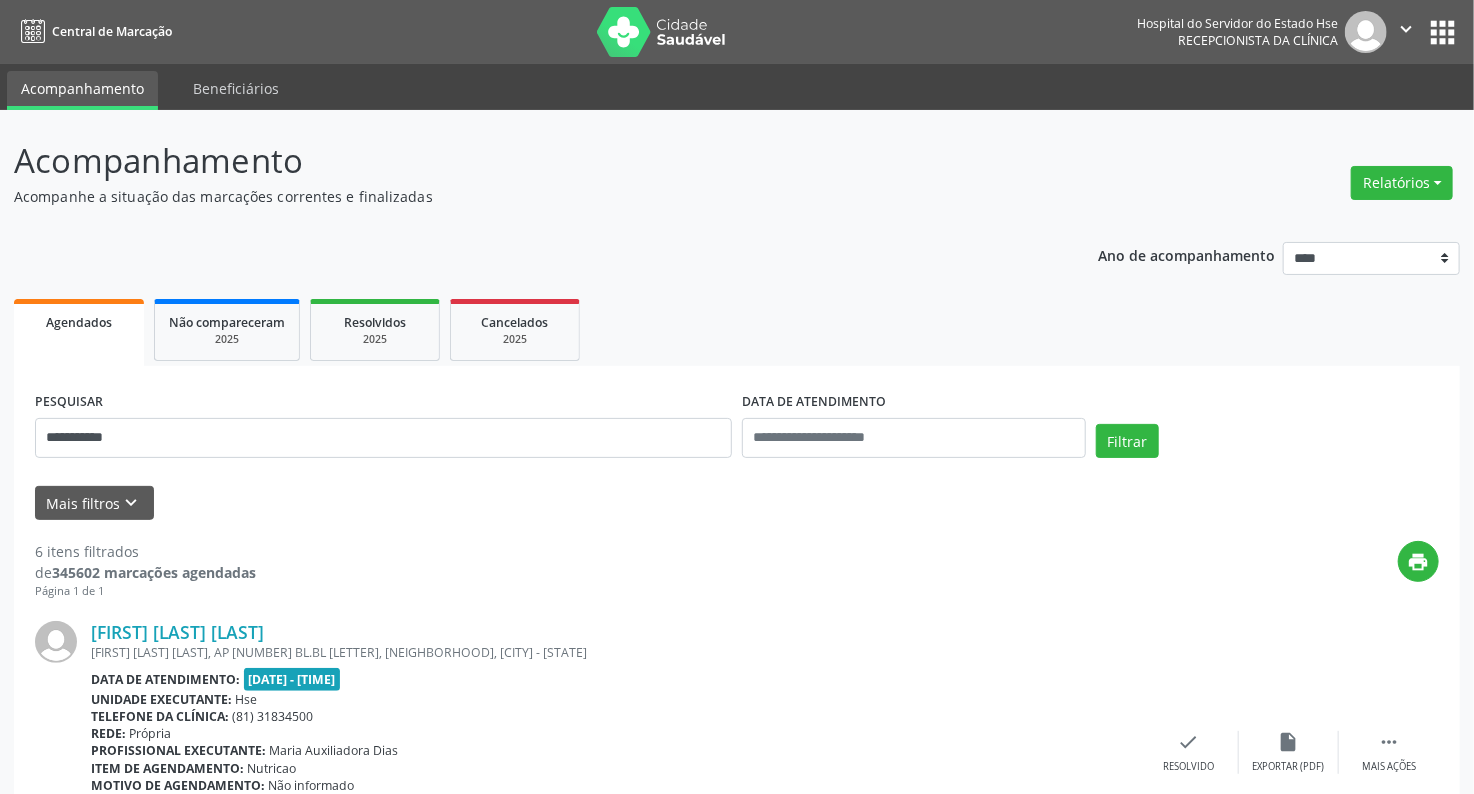 drag, startPoint x: 368, startPoint y: 162, endPoint x: 392, endPoint y: 252, distance: 93.14505 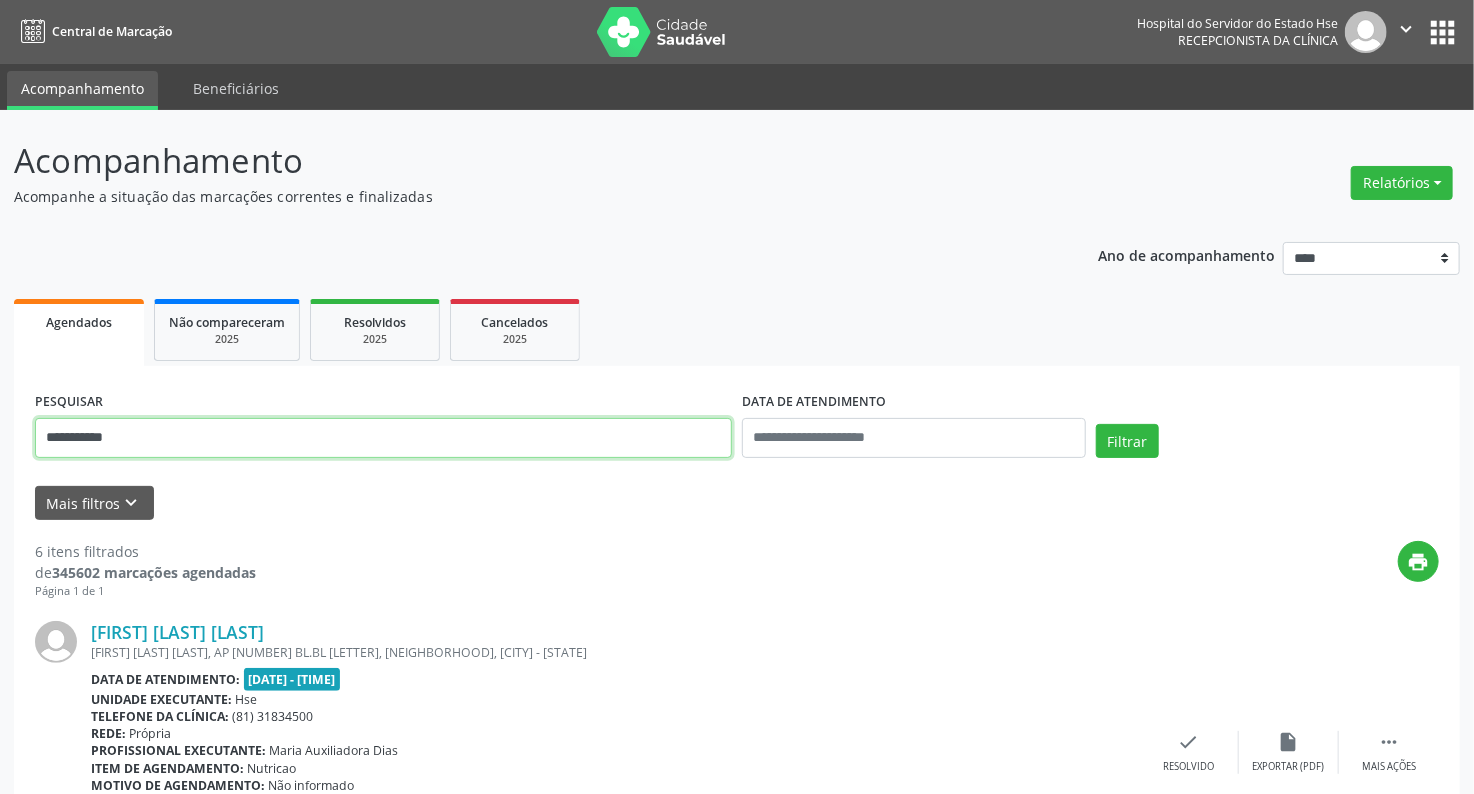 click on "**********" at bounding box center (383, 438) 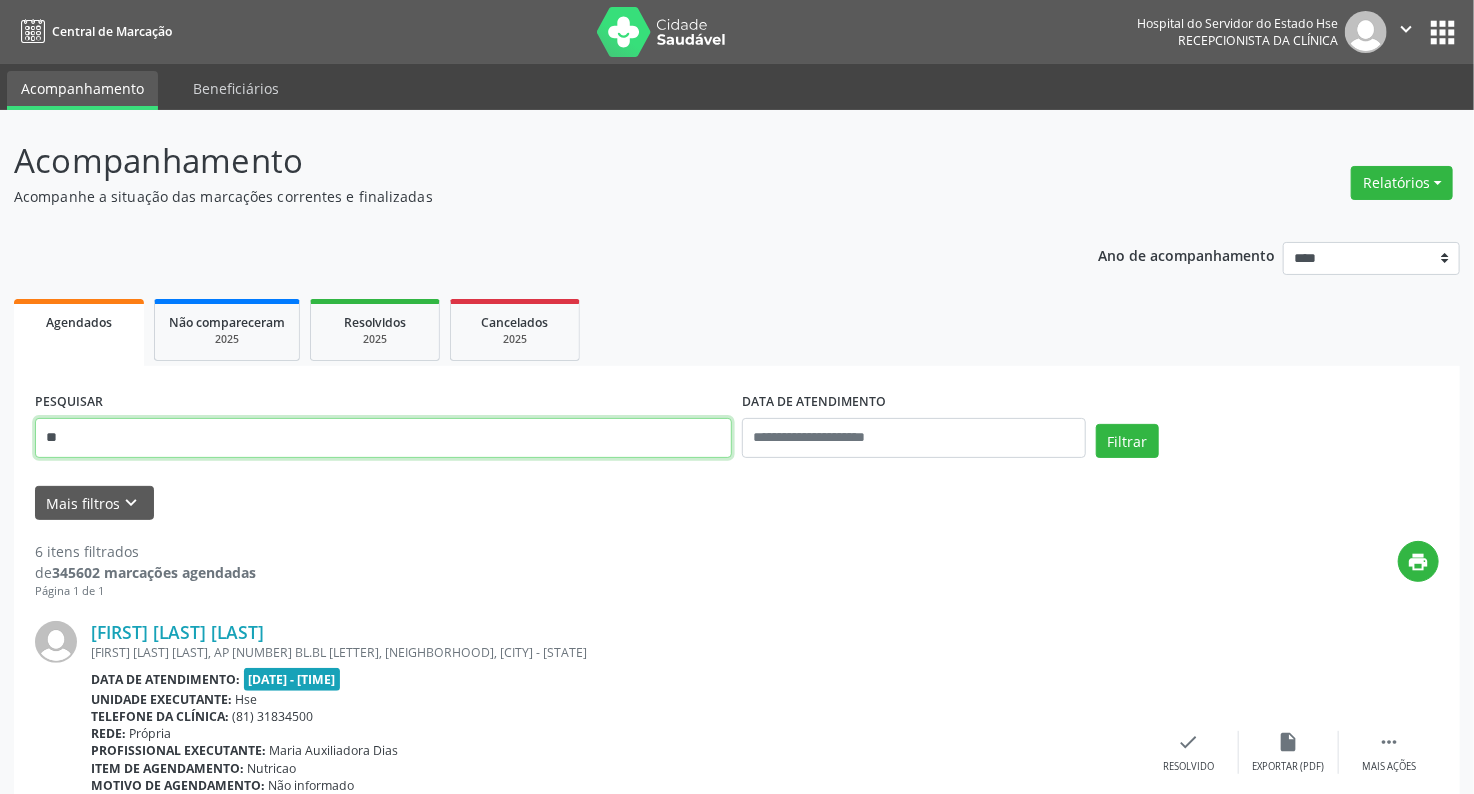 type on "*" 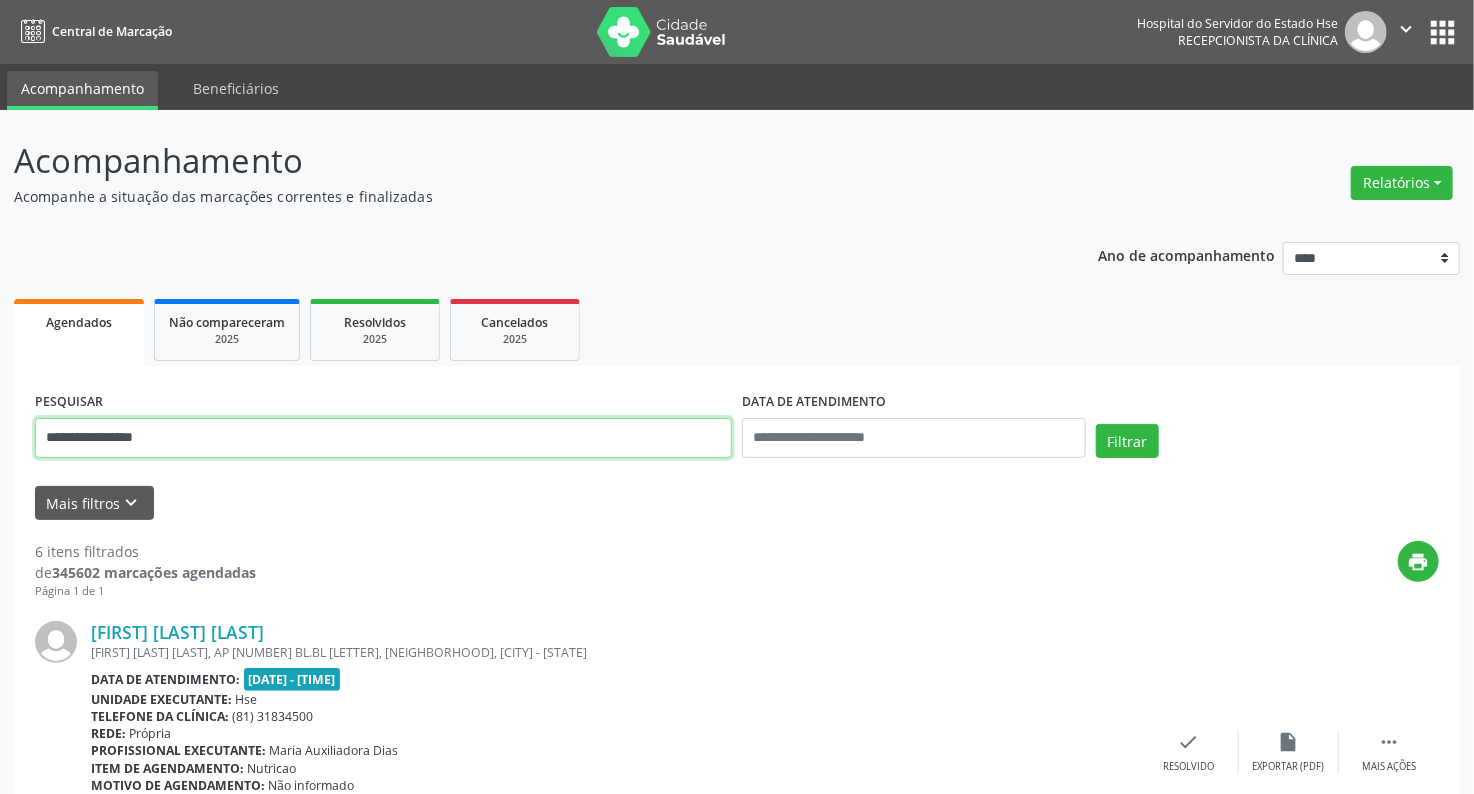 click on "**********" at bounding box center [383, 438] 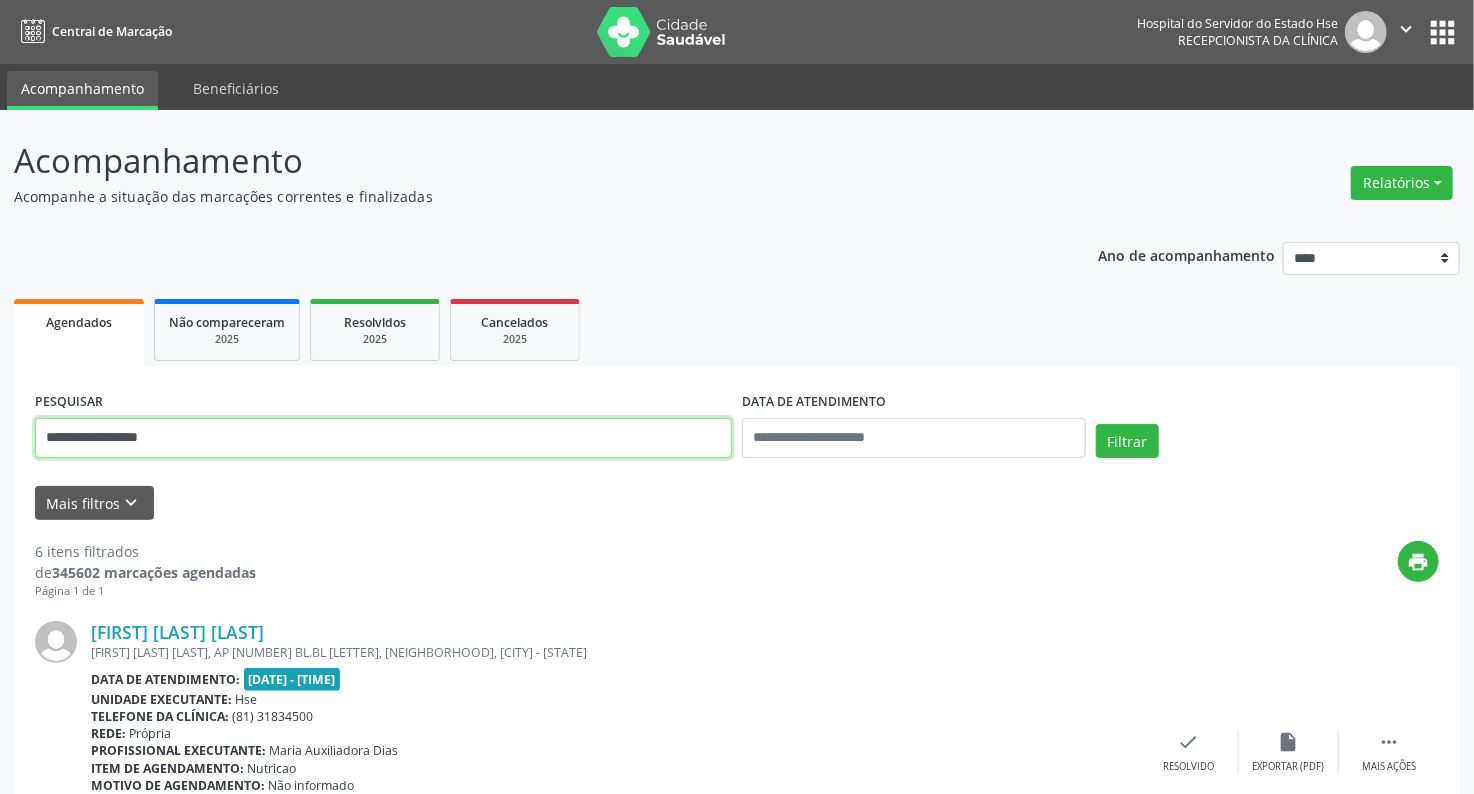 click on "**********" at bounding box center [383, 438] 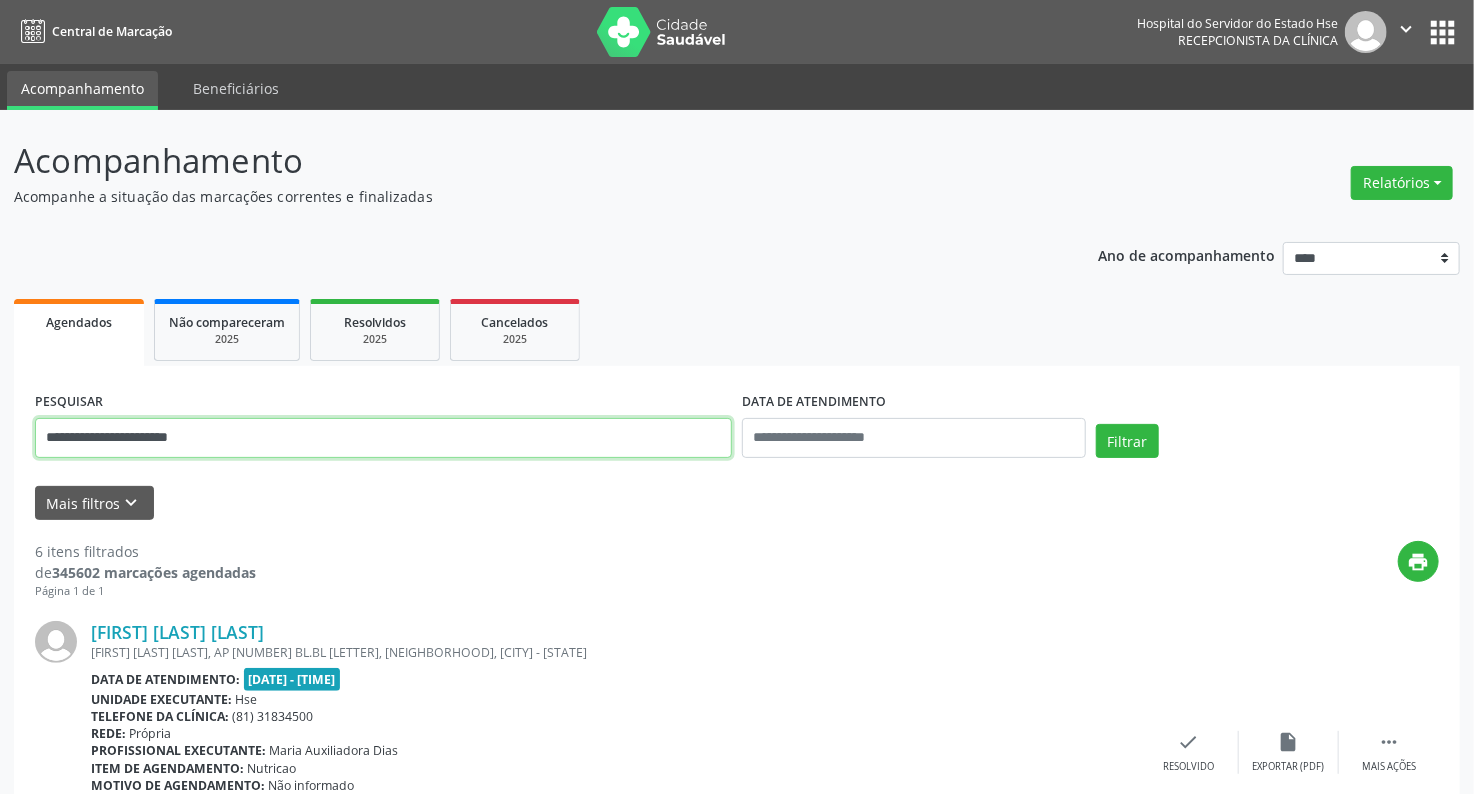click on "**********" at bounding box center (383, 438) 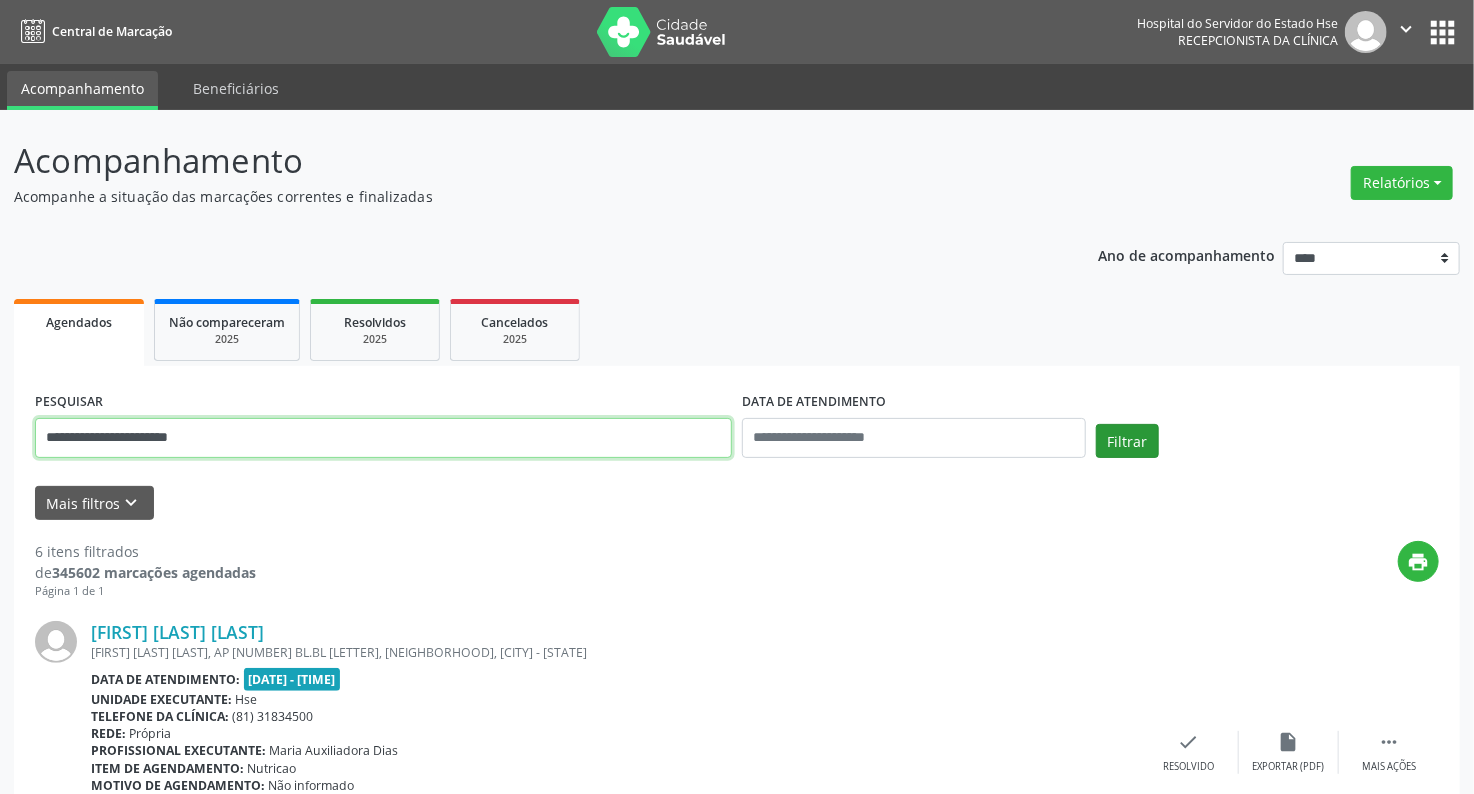 type on "**********" 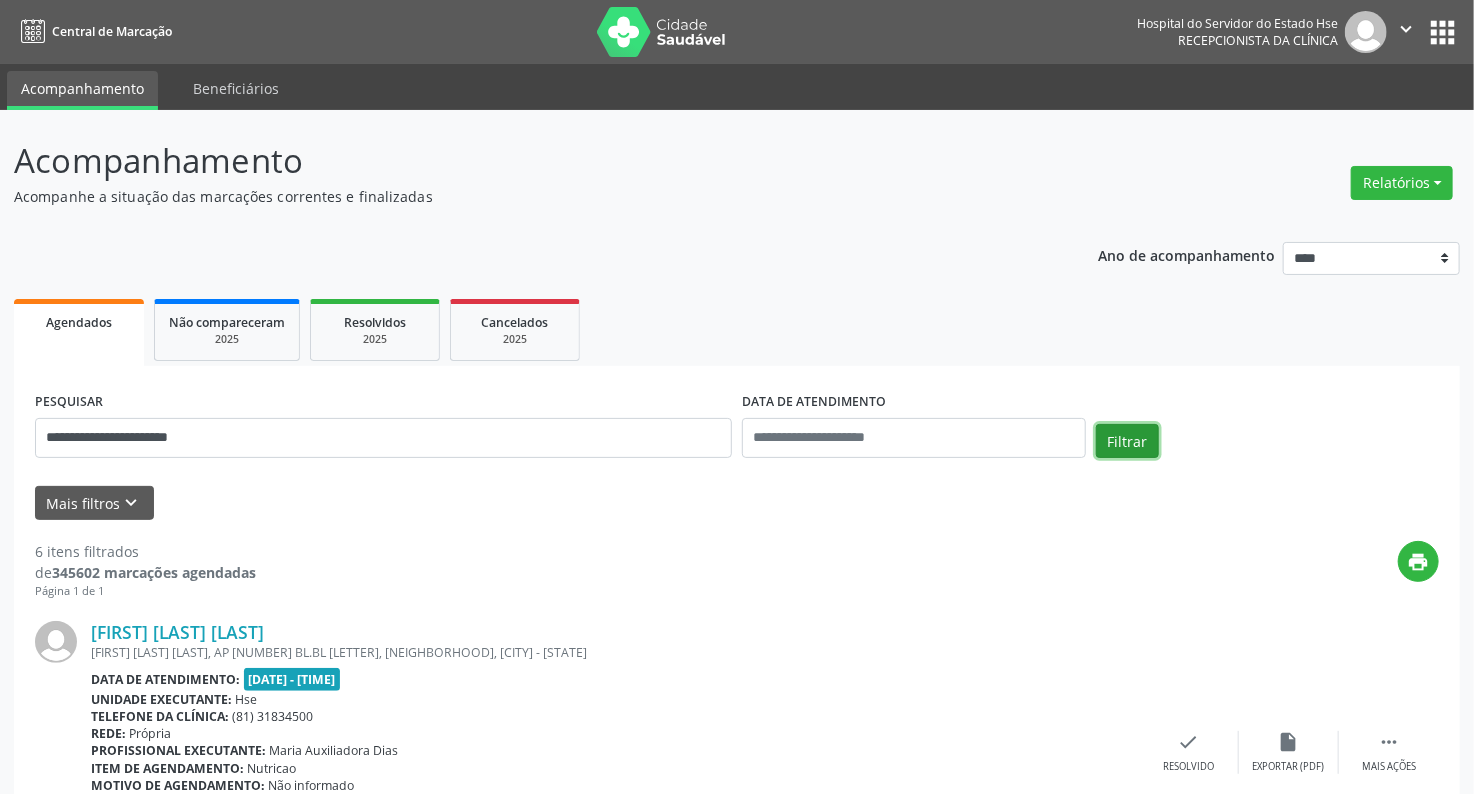 click on "Filtrar" at bounding box center (1127, 441) 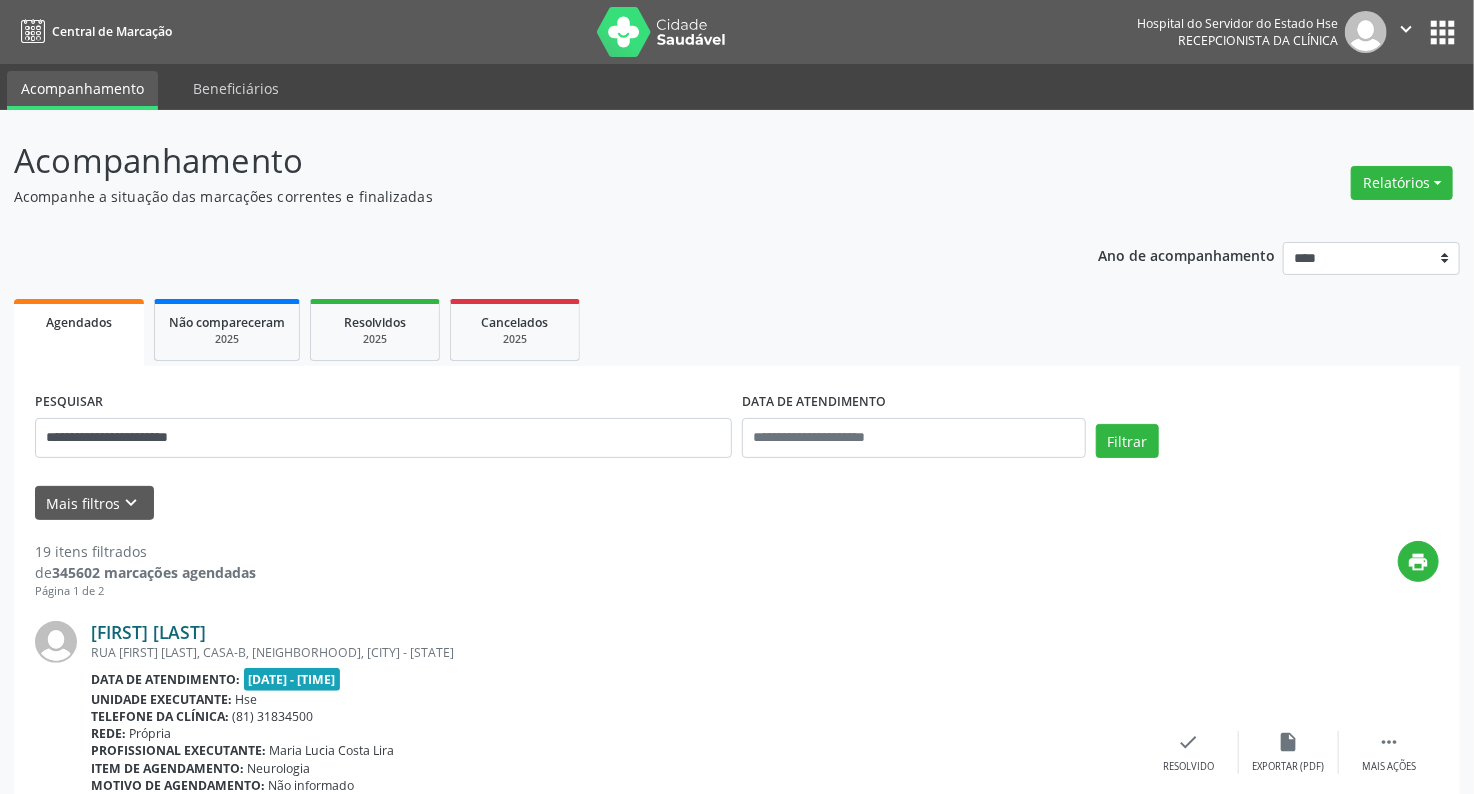 click on "[FIRST] [LAST]" at bounding box center [148, 632] 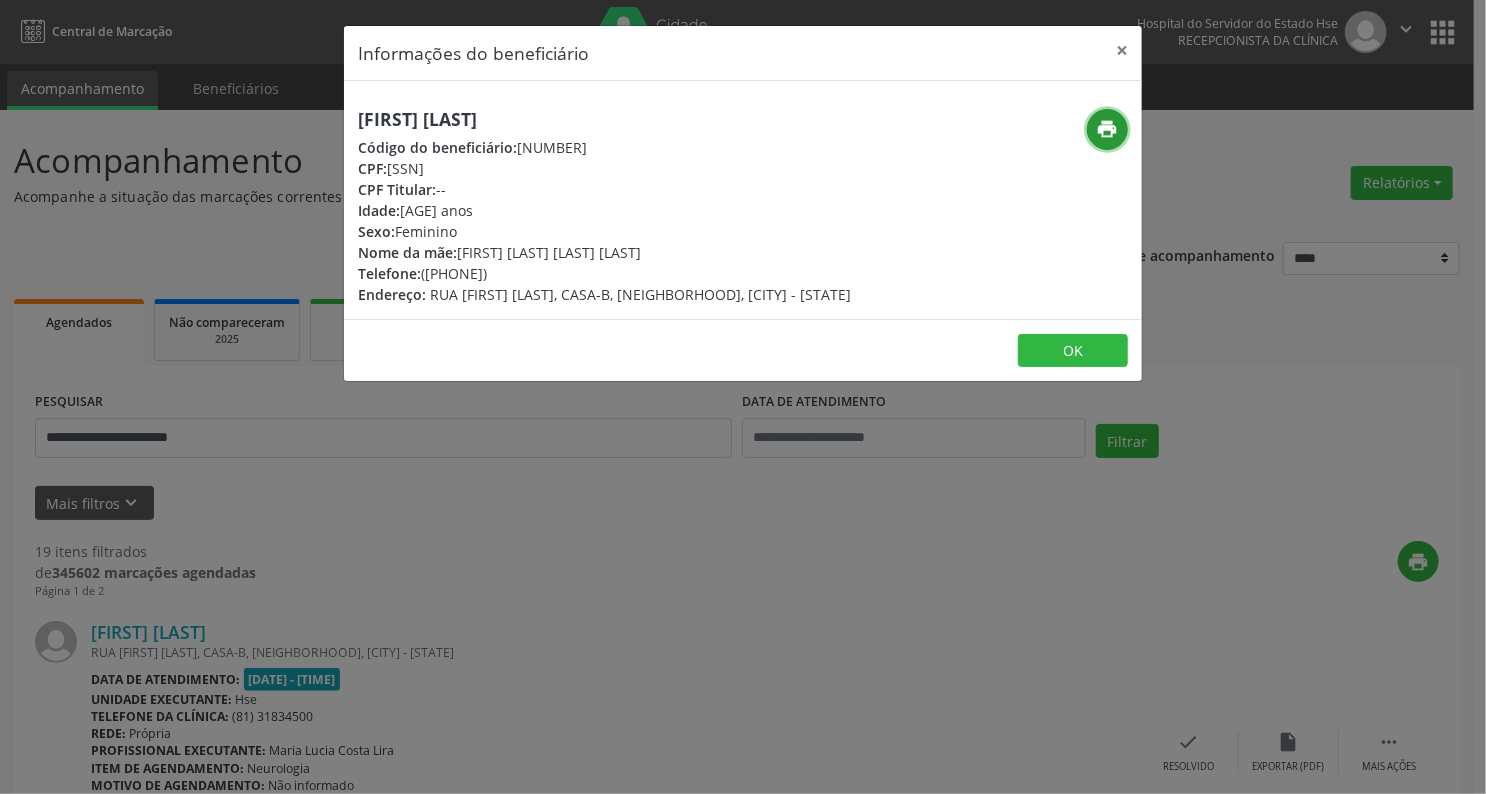 click on "print" at bounding box center (1108, 129) 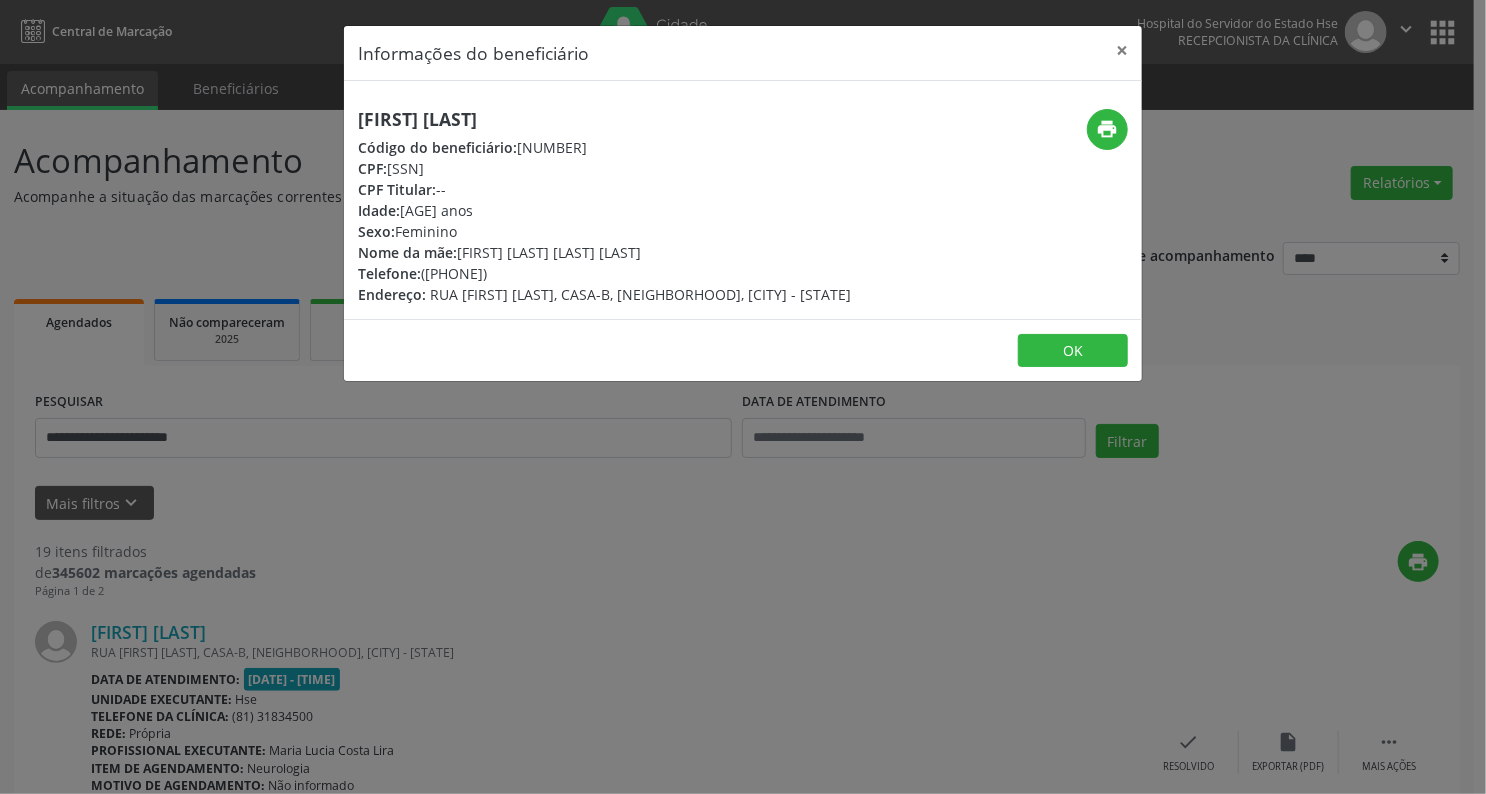 click on "Informações do beneficiário ×
[FIRST] [LAST] [LAST]
Código do beneficiário:
[NUMBER]
CPF:
[SSN]
CPF Titular:
--
Idade:
[AGE] anos
Sexo:
Feminino
Nome da mãe:
[FIRST] [LAST] [LAST]
Telefone:
([PHONE])
Endereço:
[ADDRESS]
print OK" at bounding box center (743, 397) 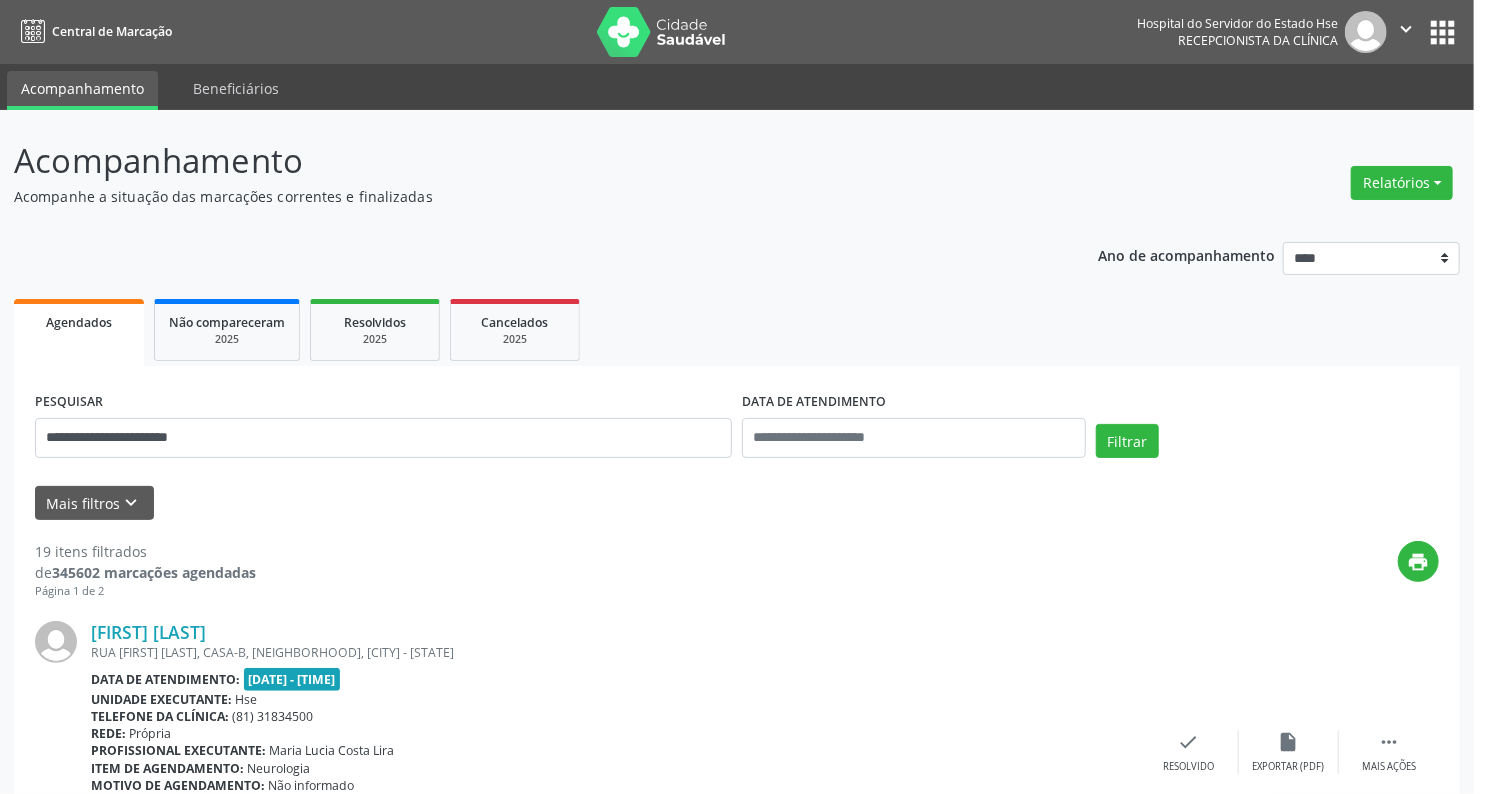 click on "**********" at bounding box center (743, 397) 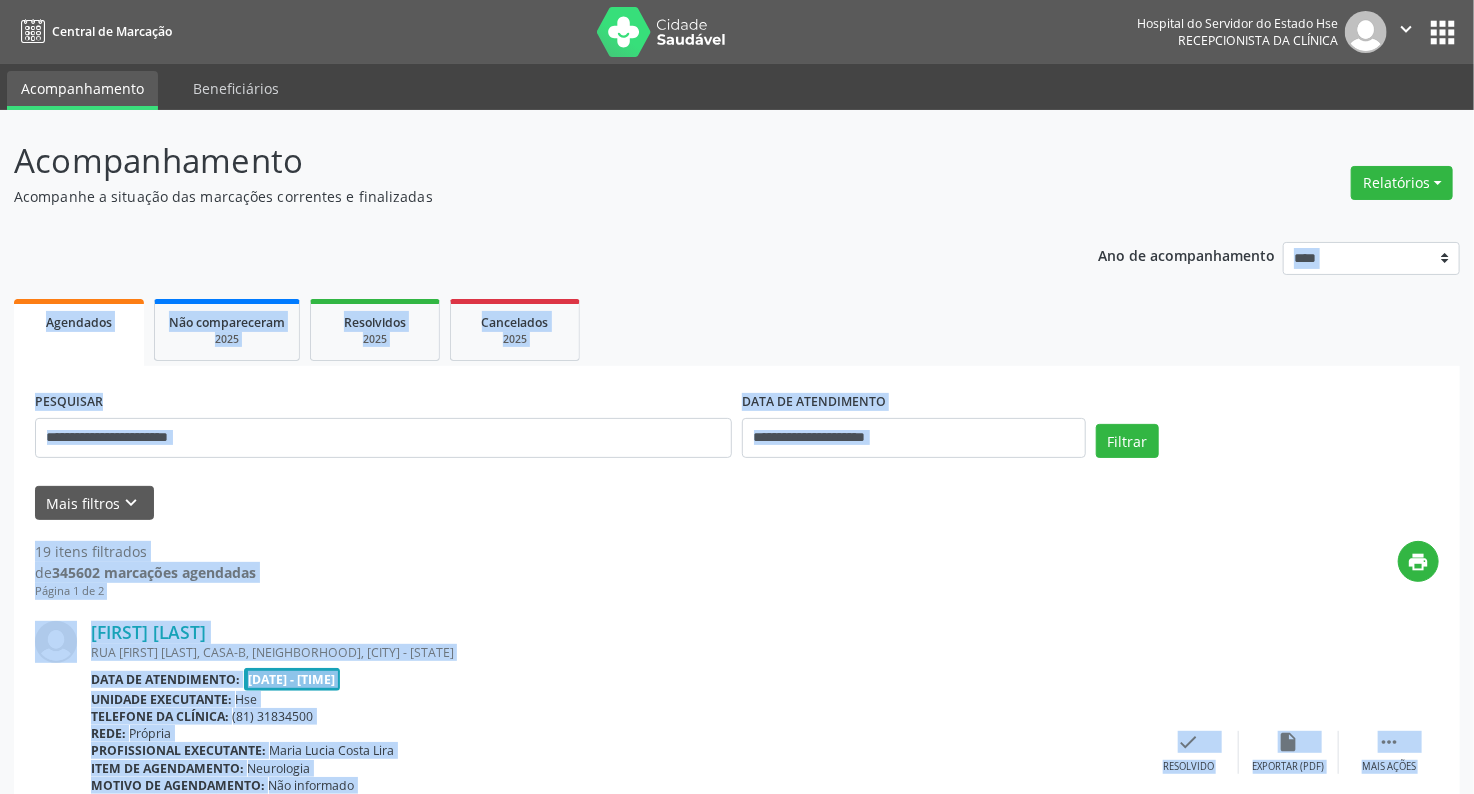 click on "[FIRST] [LAST]" at bounding box center [148, 632] 